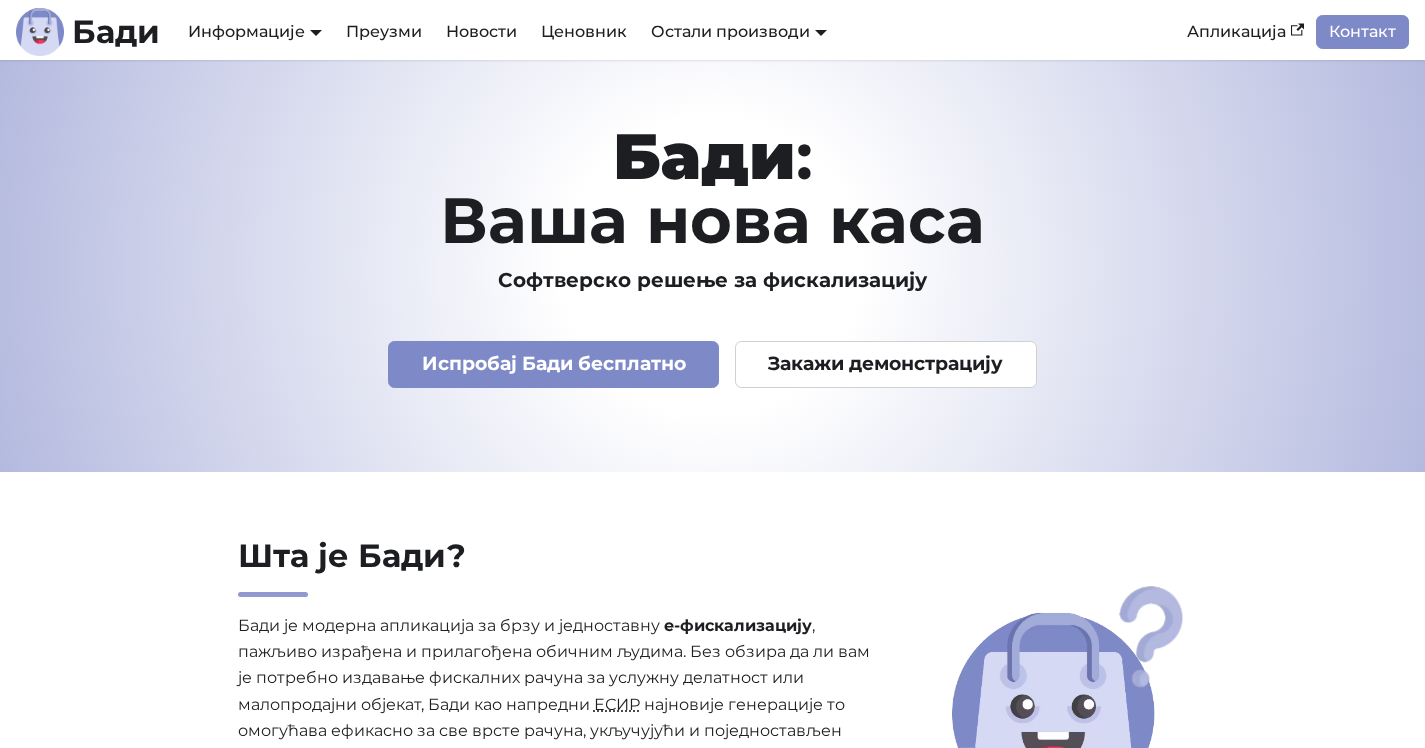 scroll, scrollTop: 0, scrollLeft: 0, axis: both 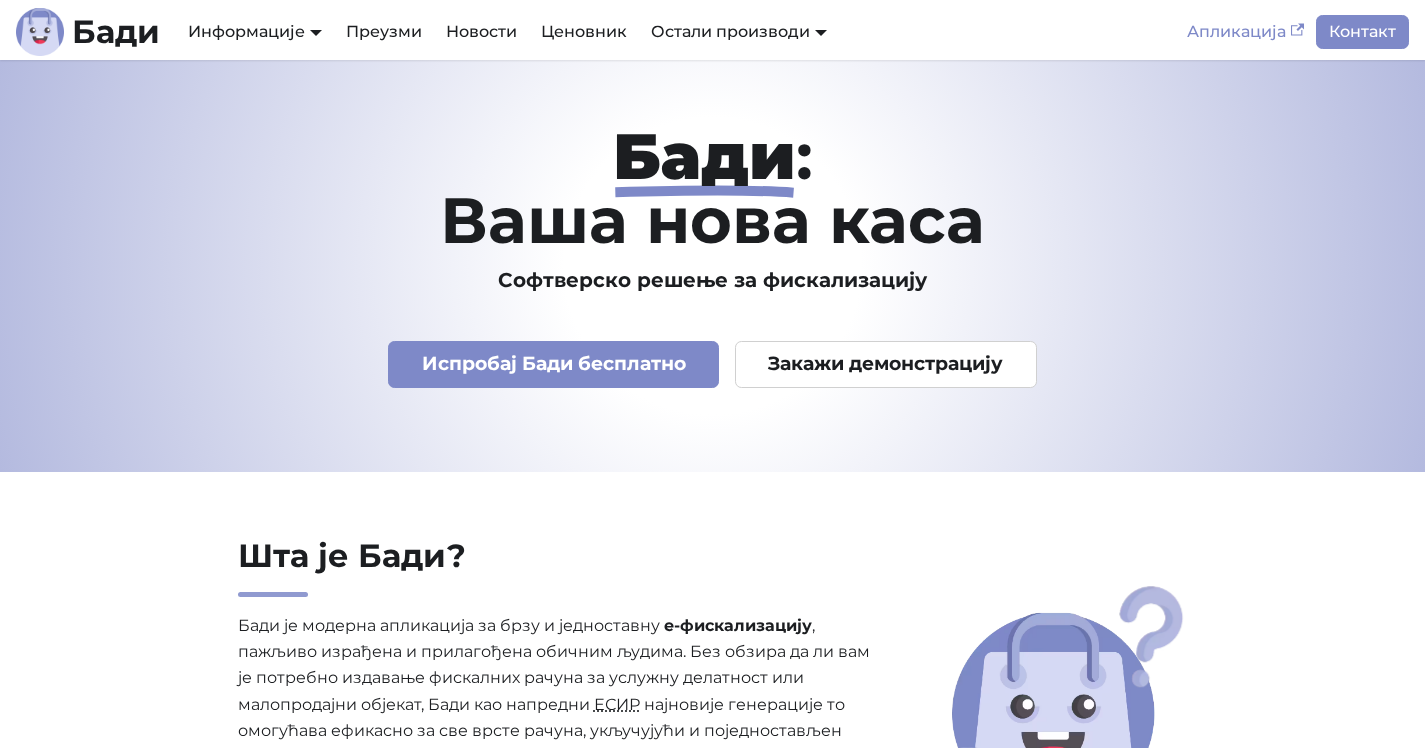 click on "Апликација" at bounding box center (1245, 32) 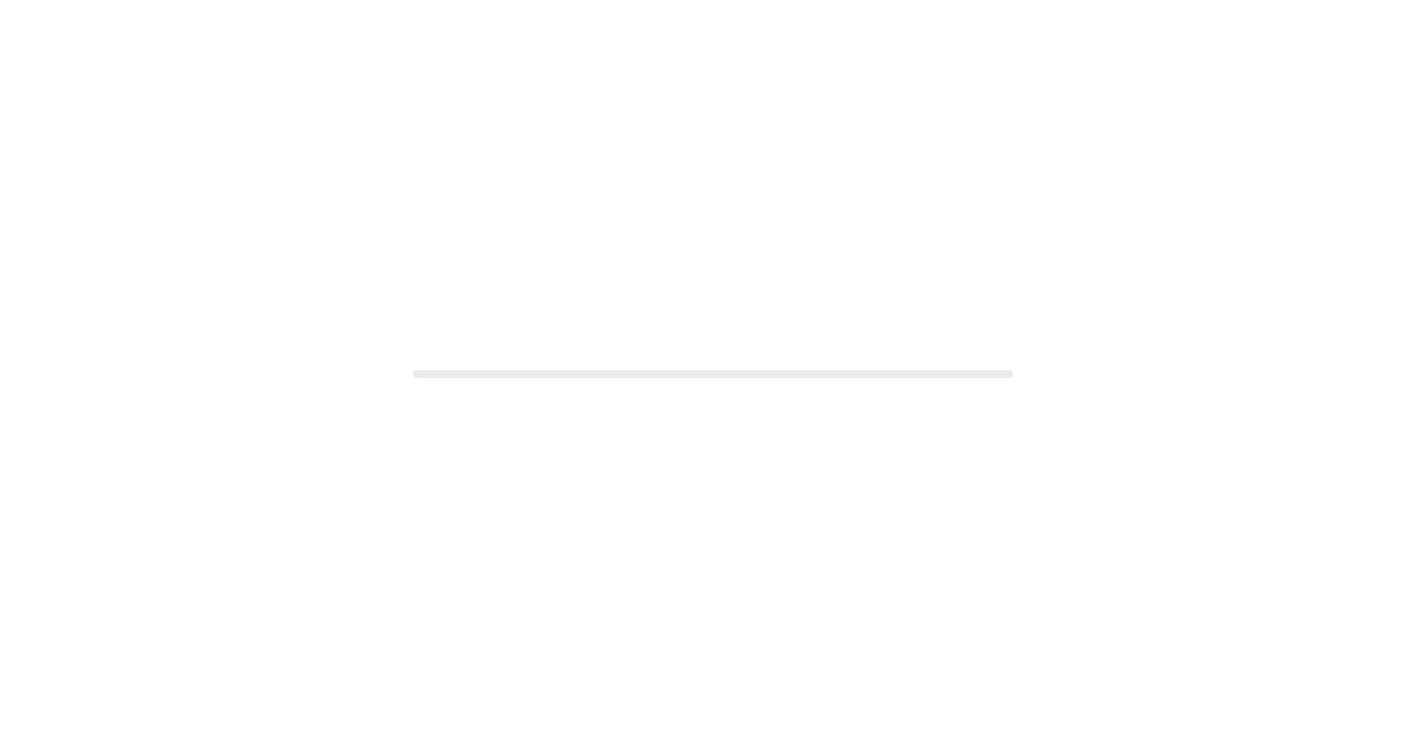 scroll, scrollTop: 0, scrollLeft: 0, axis: both 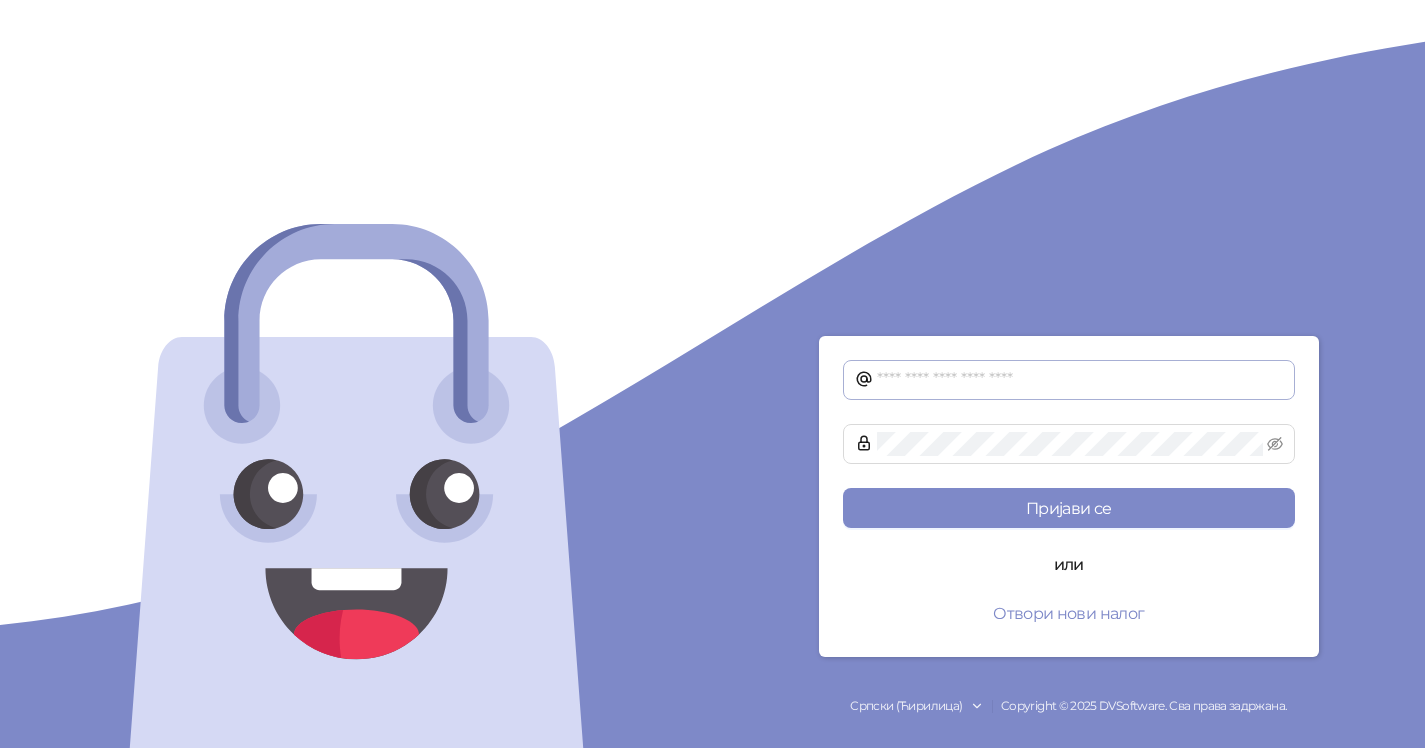 click at bounding box center (1069, 380) 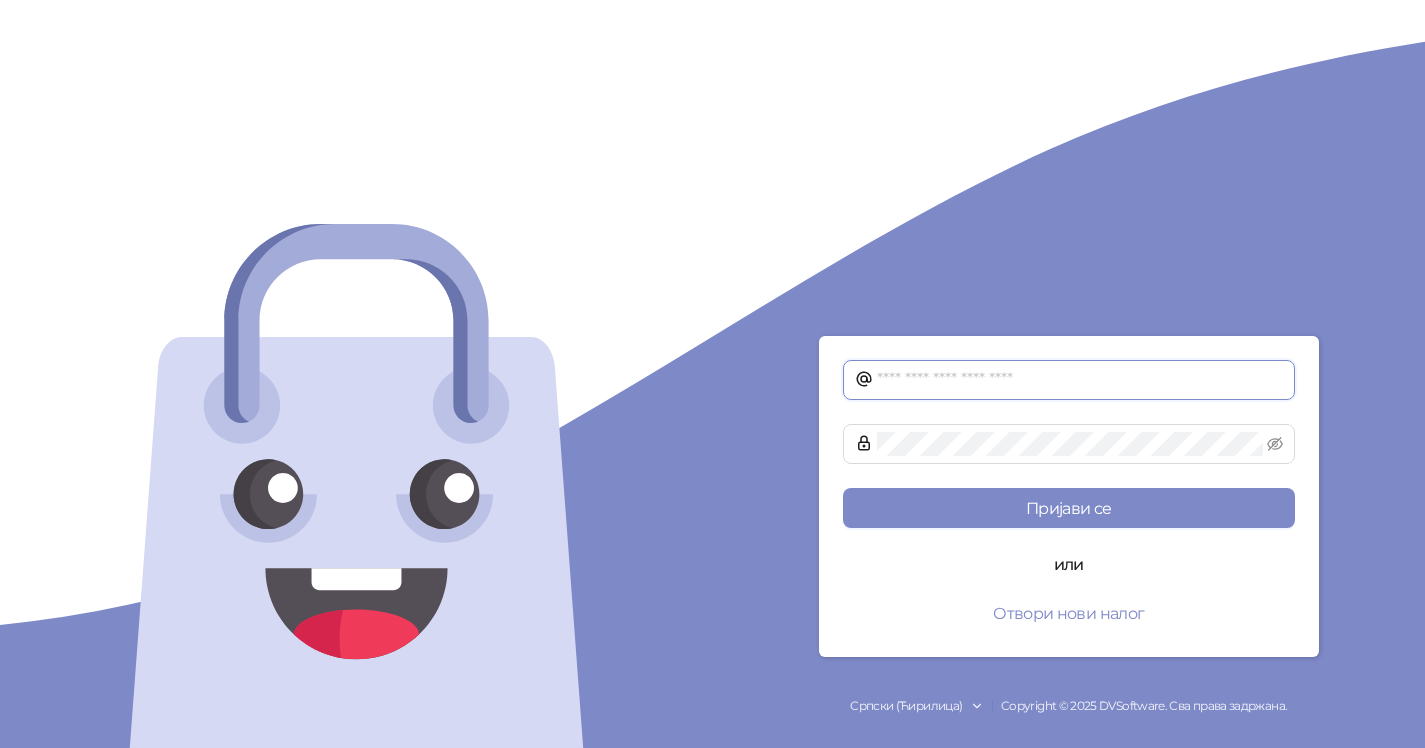 paste on "**********" 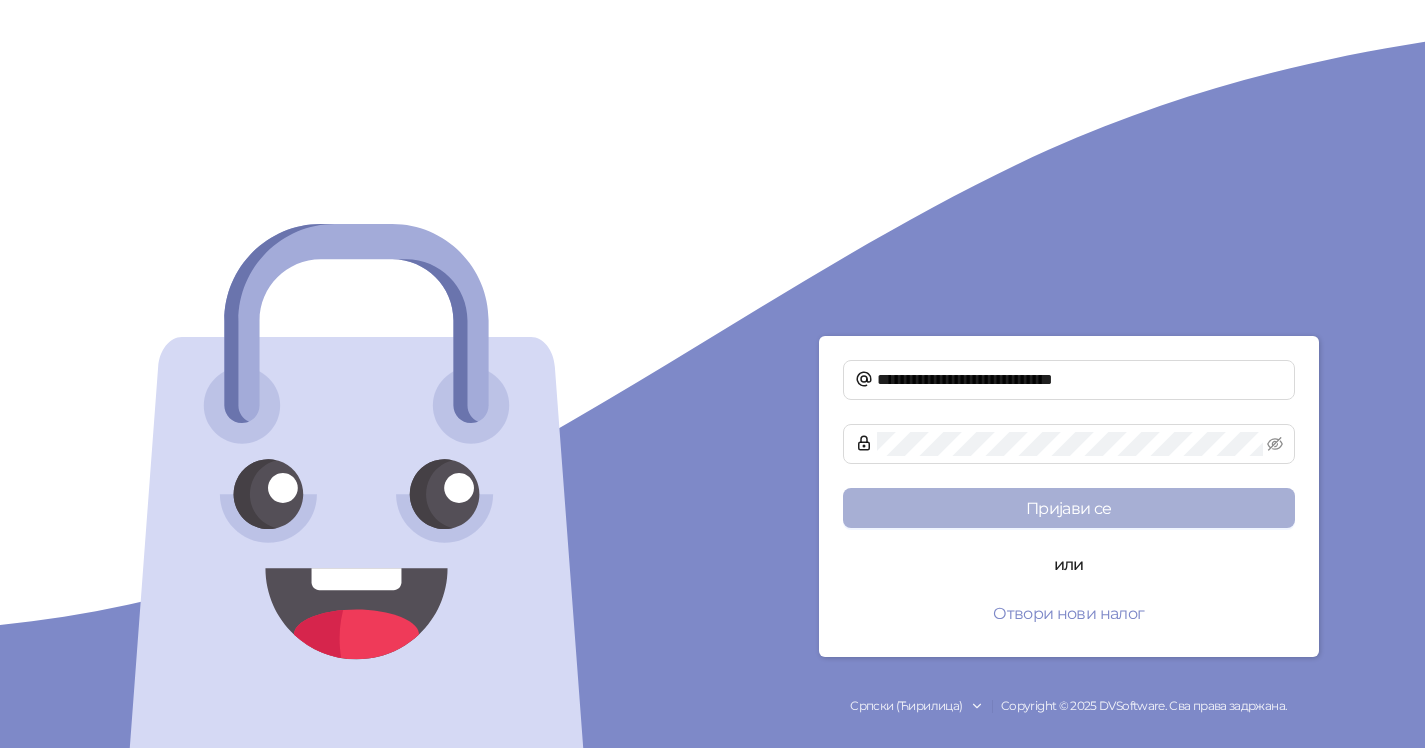 click on "Пријави се" at bounding box center (1069, 508) 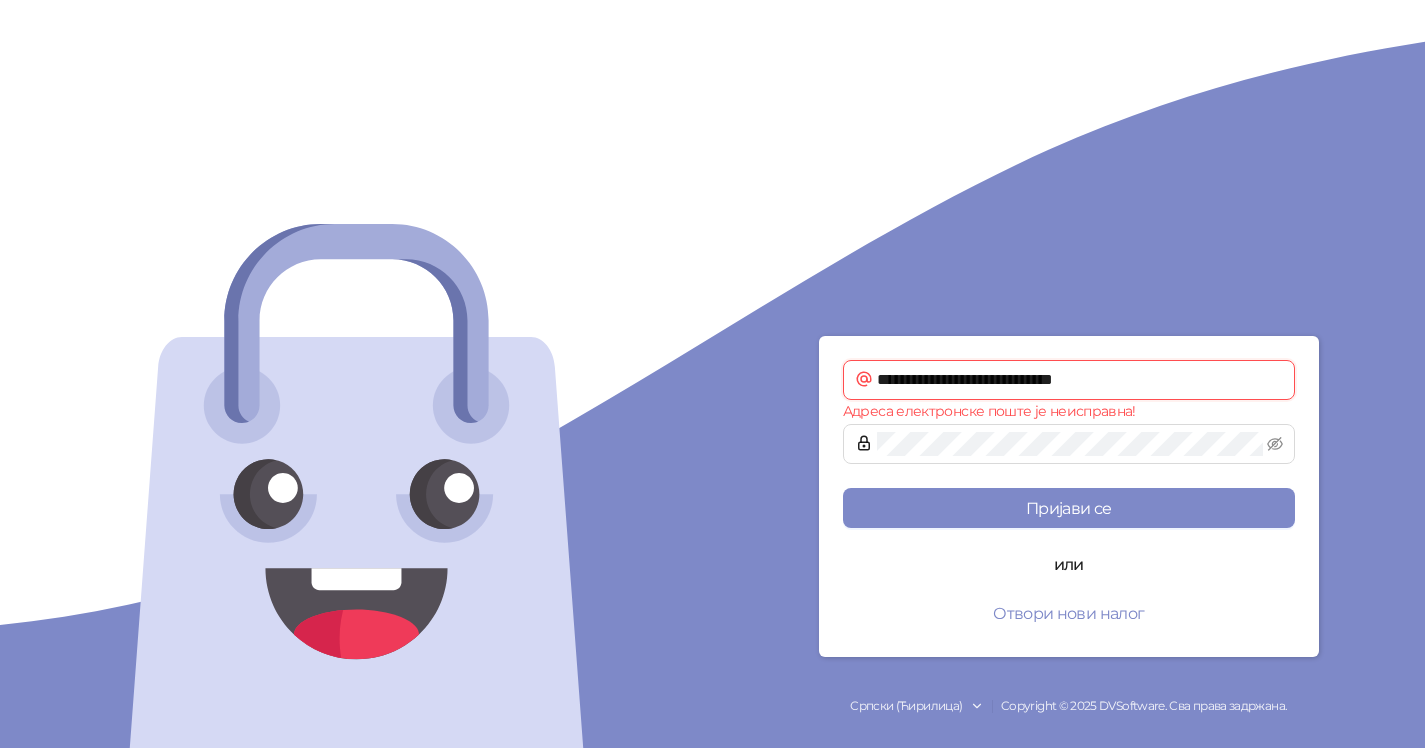 click on "**********" at bounding box center (1080, 380) 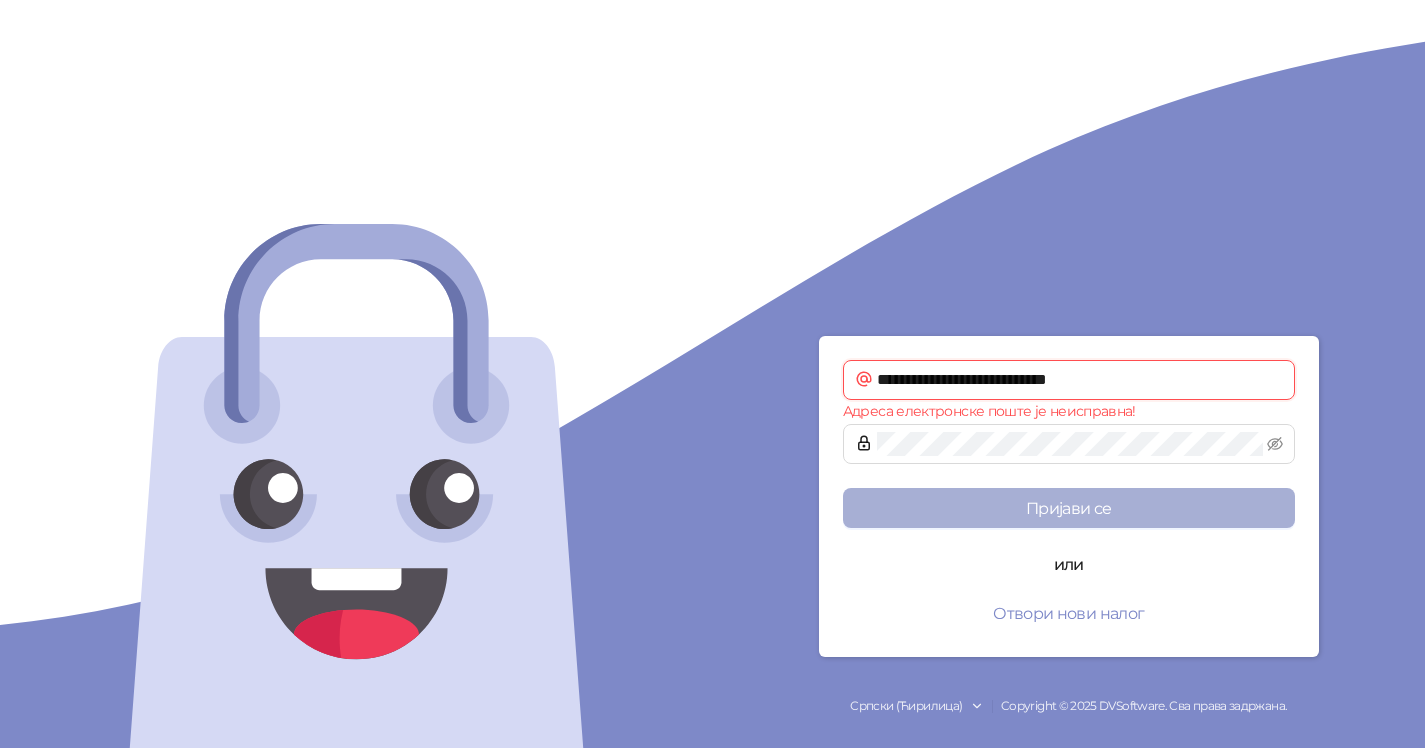 type on "**********" 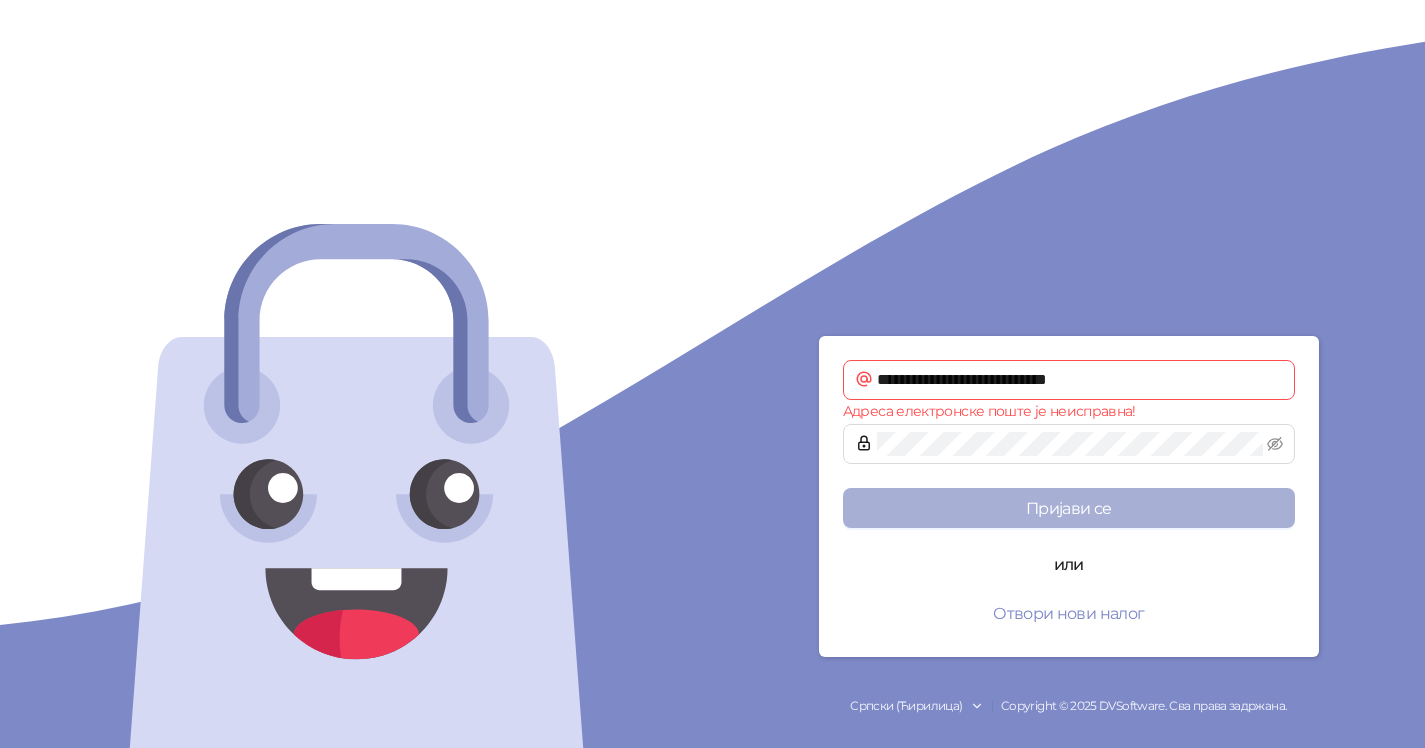 click on "Пријави се" at bounding box center (1069, 508) 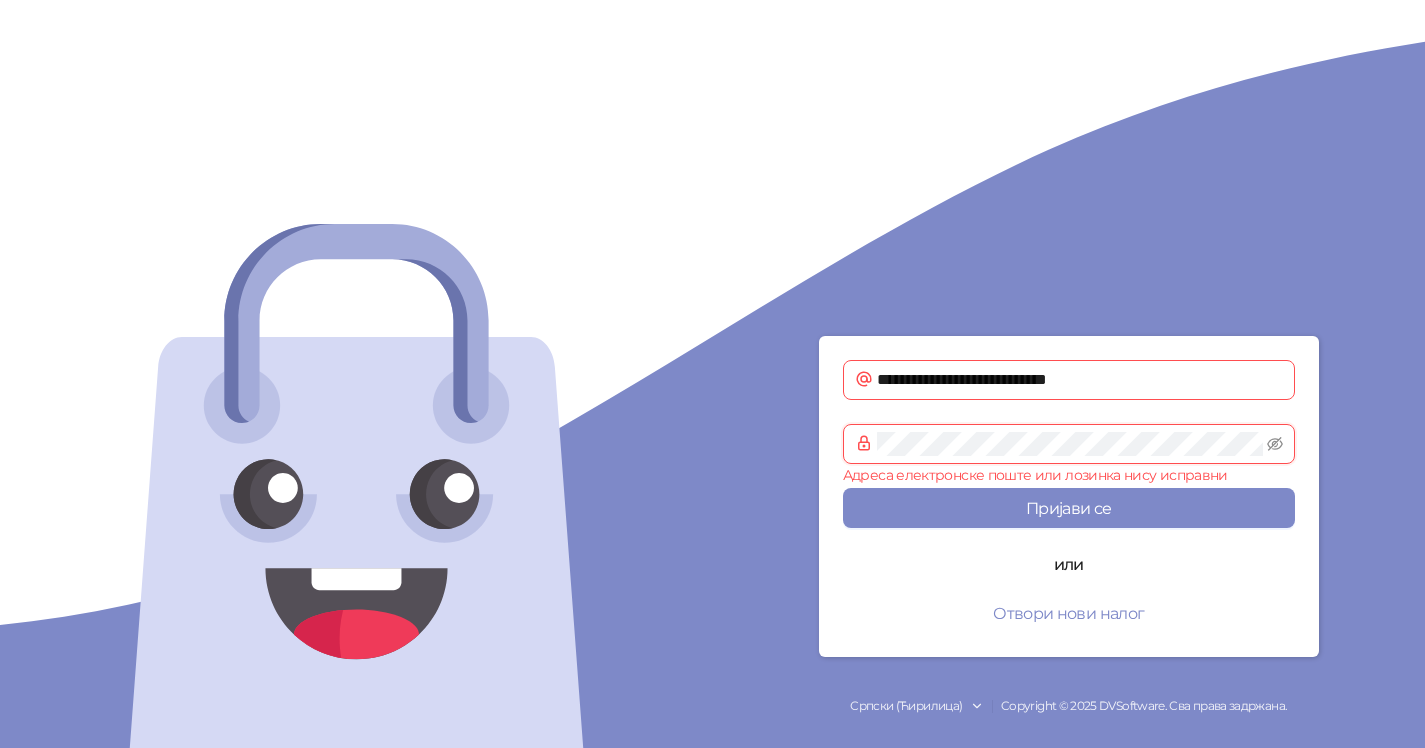 click on "**********" at bounding box center [1069, 374] 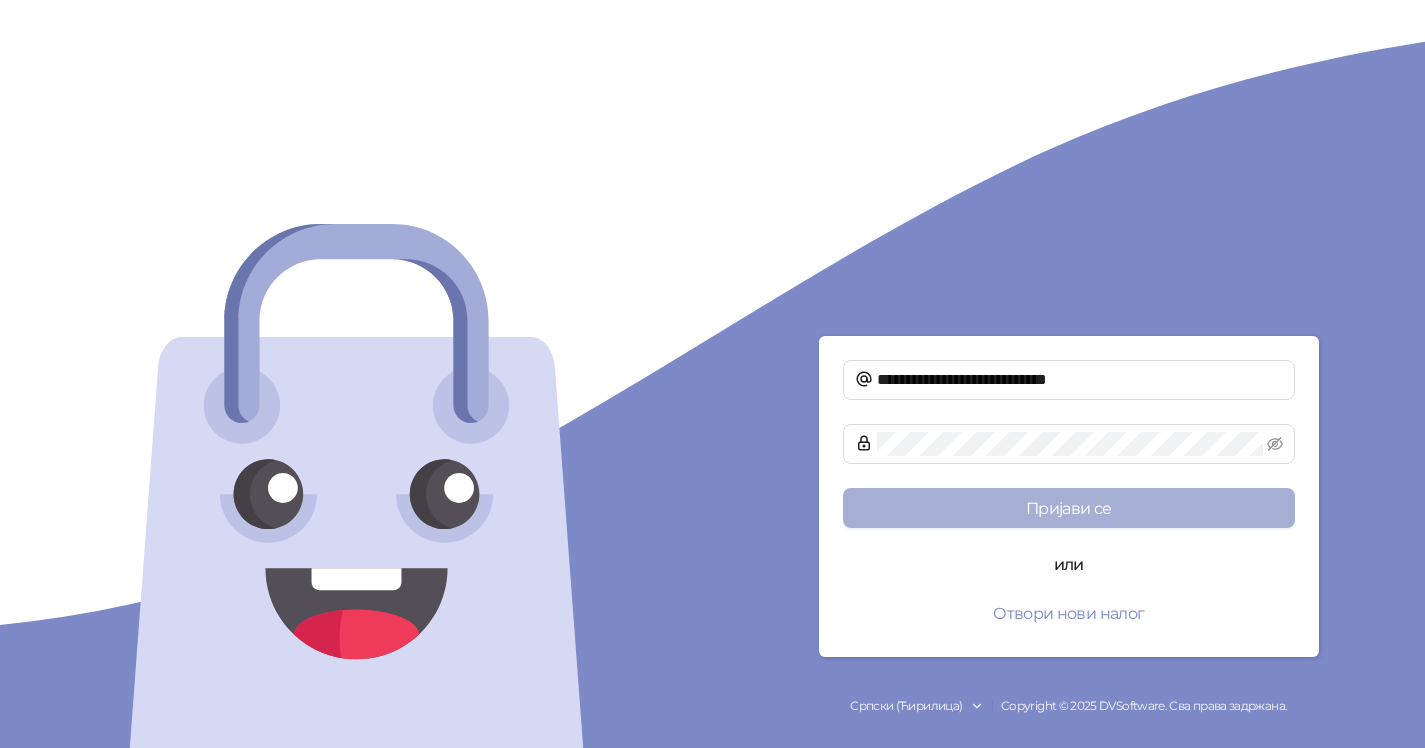 click on "Пријави се" at bounding box center (1069, 508) 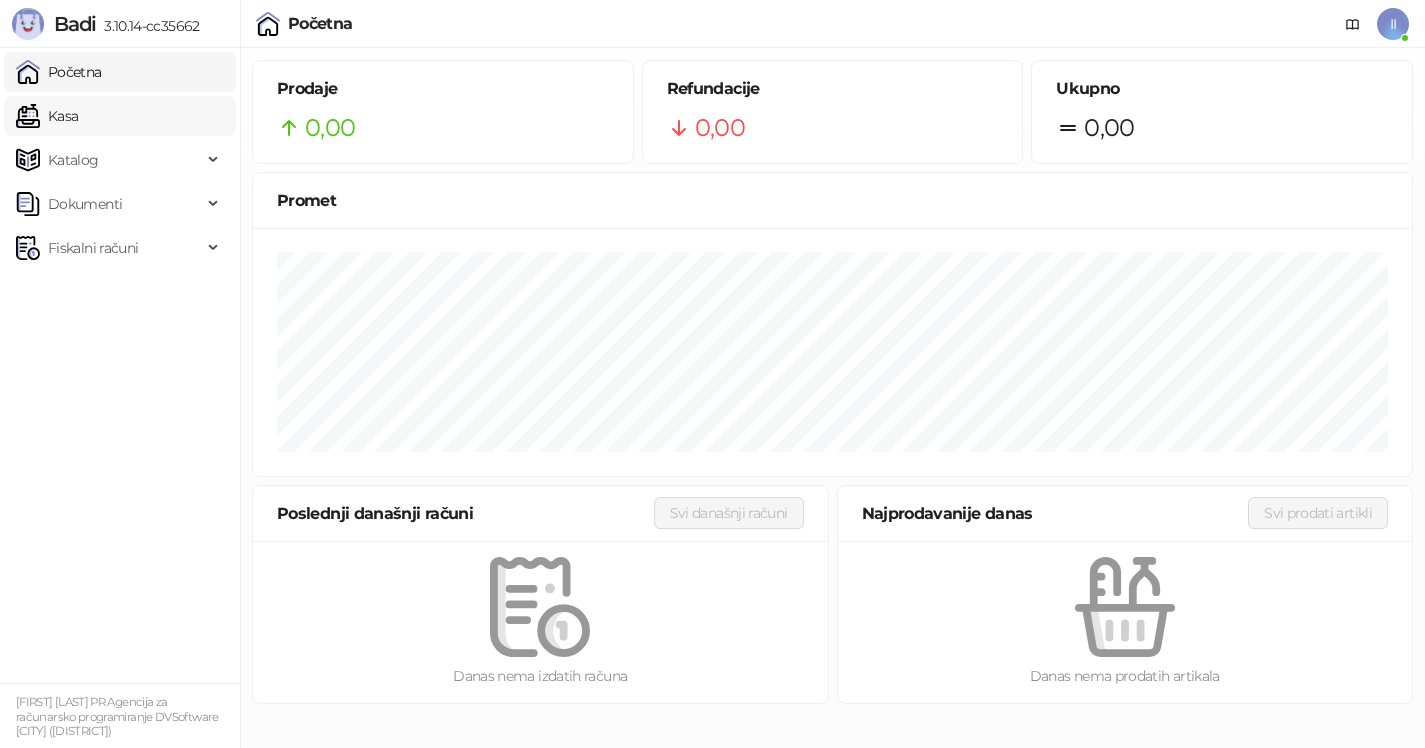 click on "Kasa" at bounding box center [47, 116] 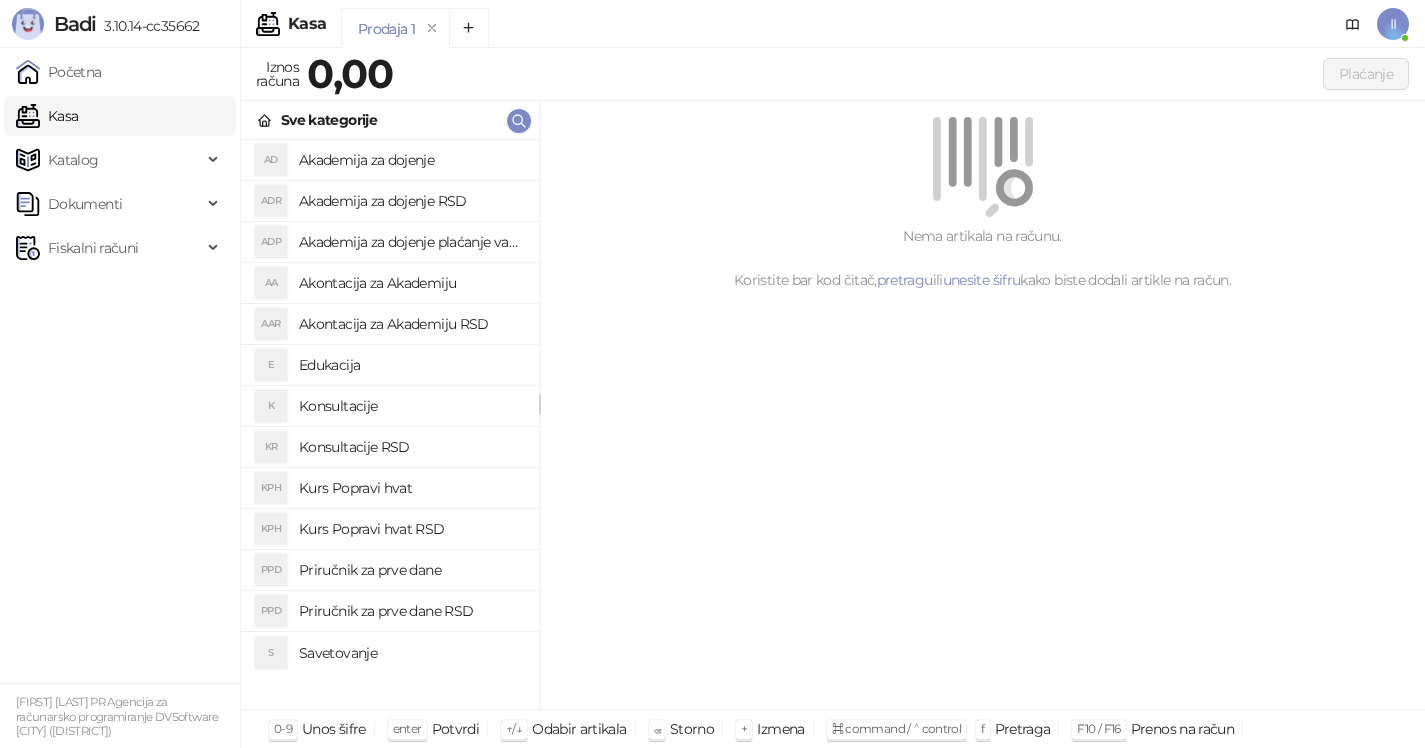 click on "Konsultacije" at bounding box center (411, 406) 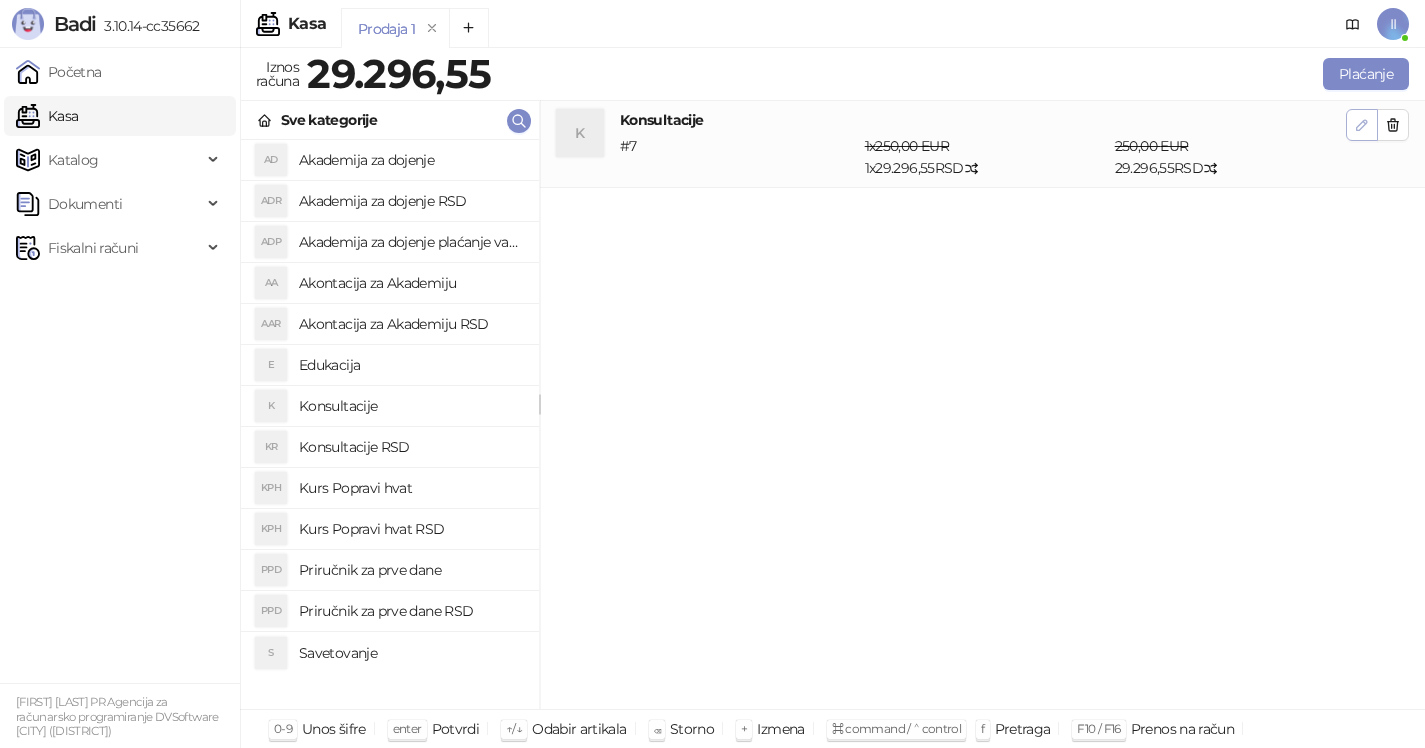 click 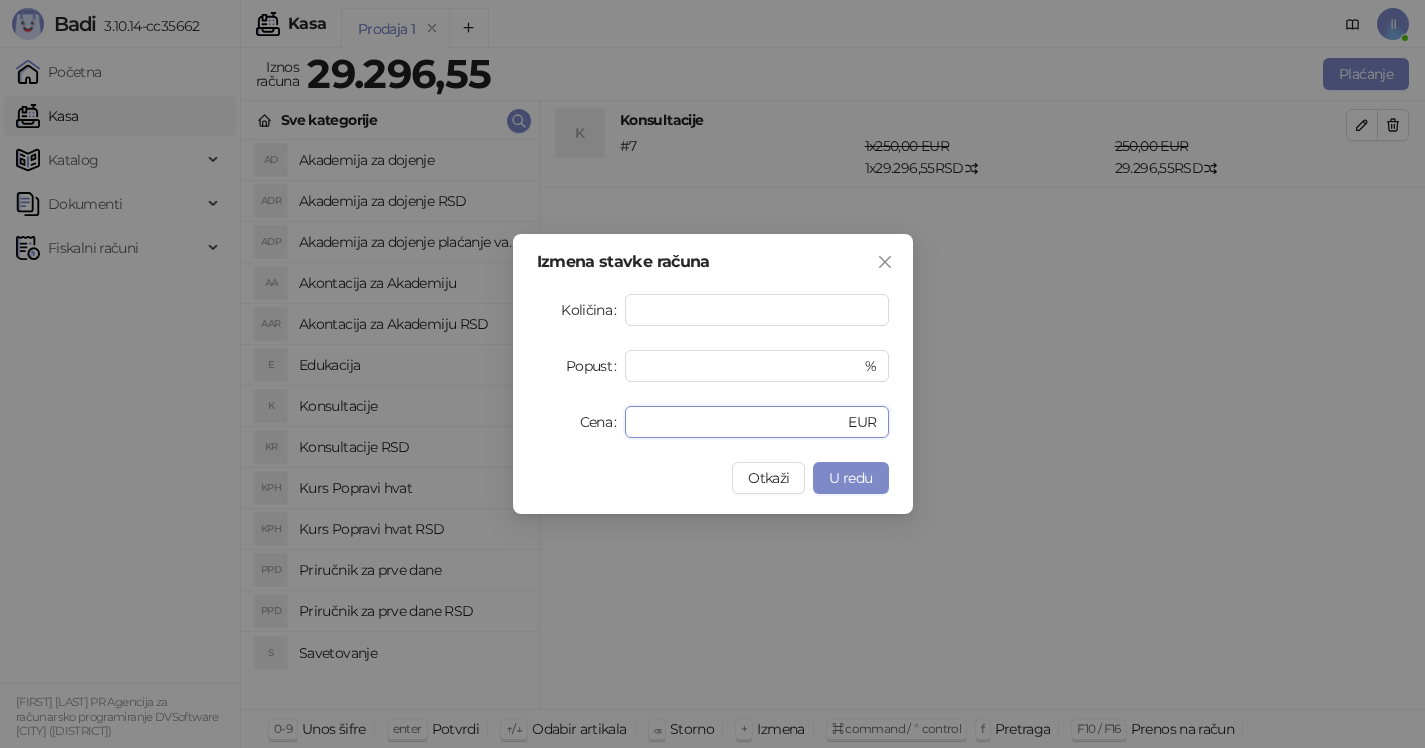 drag, startPoint x: 667, startPoint y: 428, endPoint x: 492, endPoint y: 426, distance: 175.01143 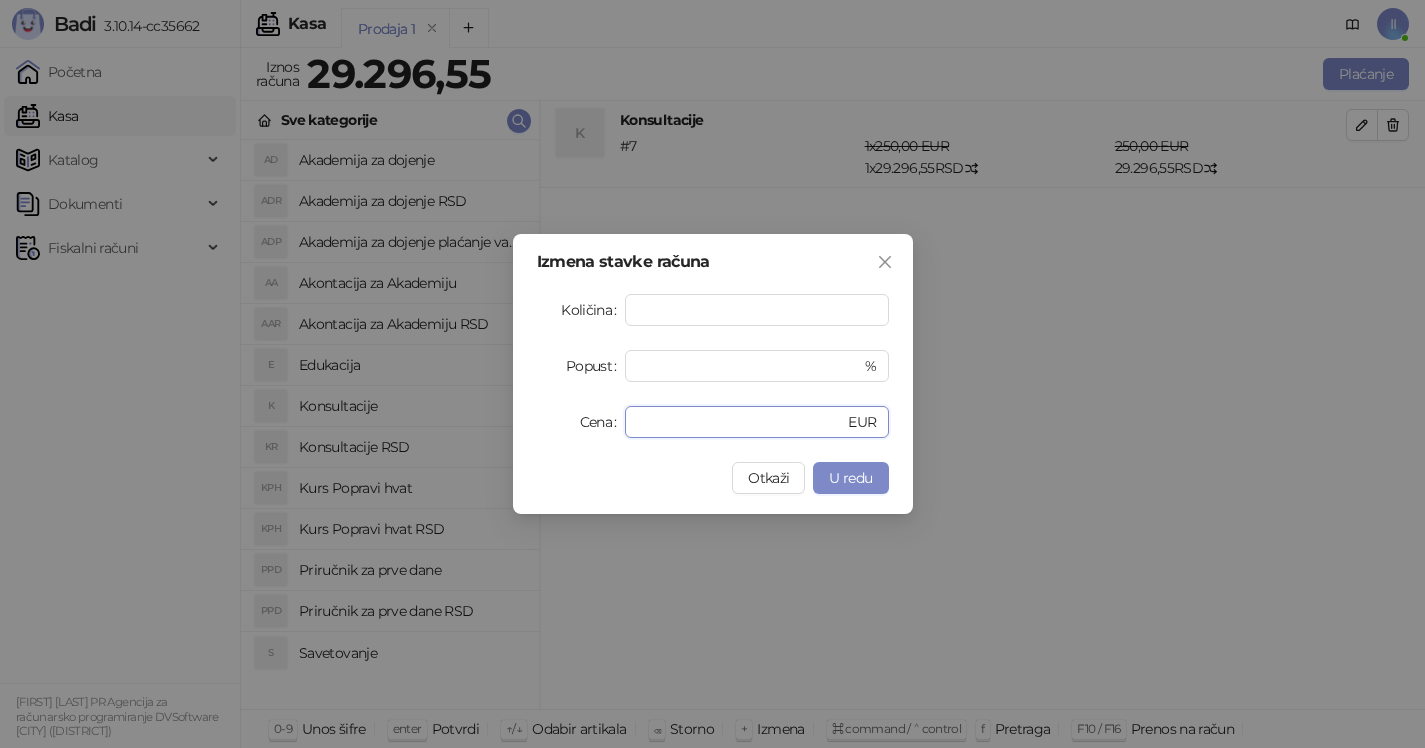 type on "***" 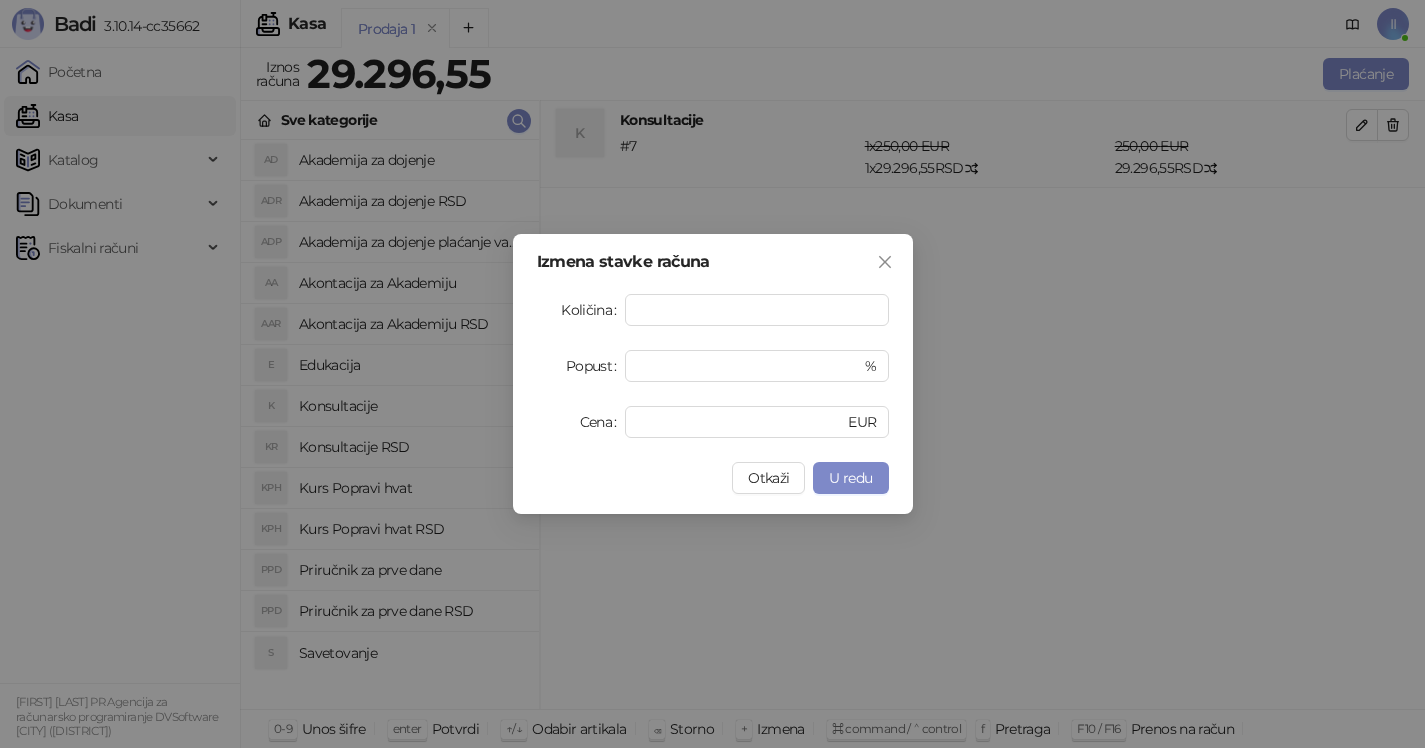 click on "U redu" at bounding box center [850, 478] 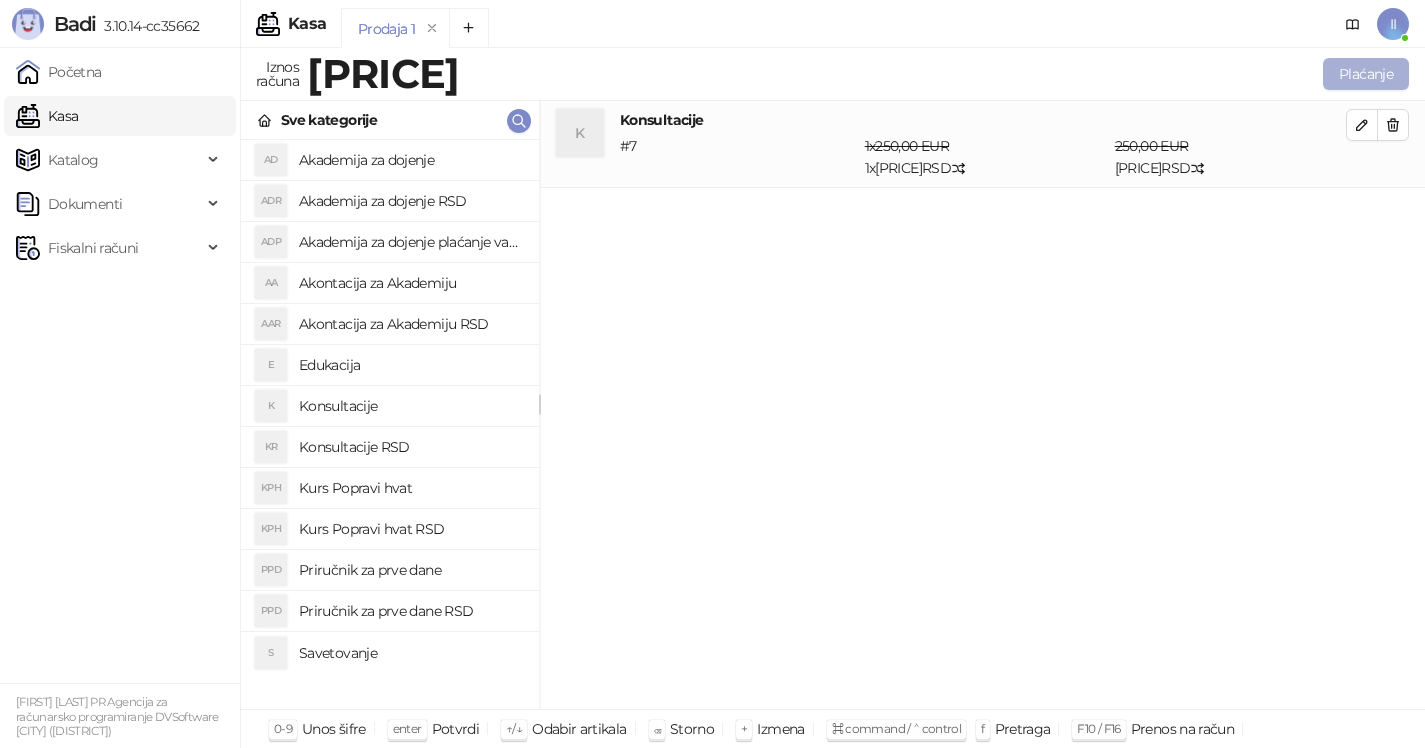 click on "Plaćanje" at bounding box center [1366, 74] 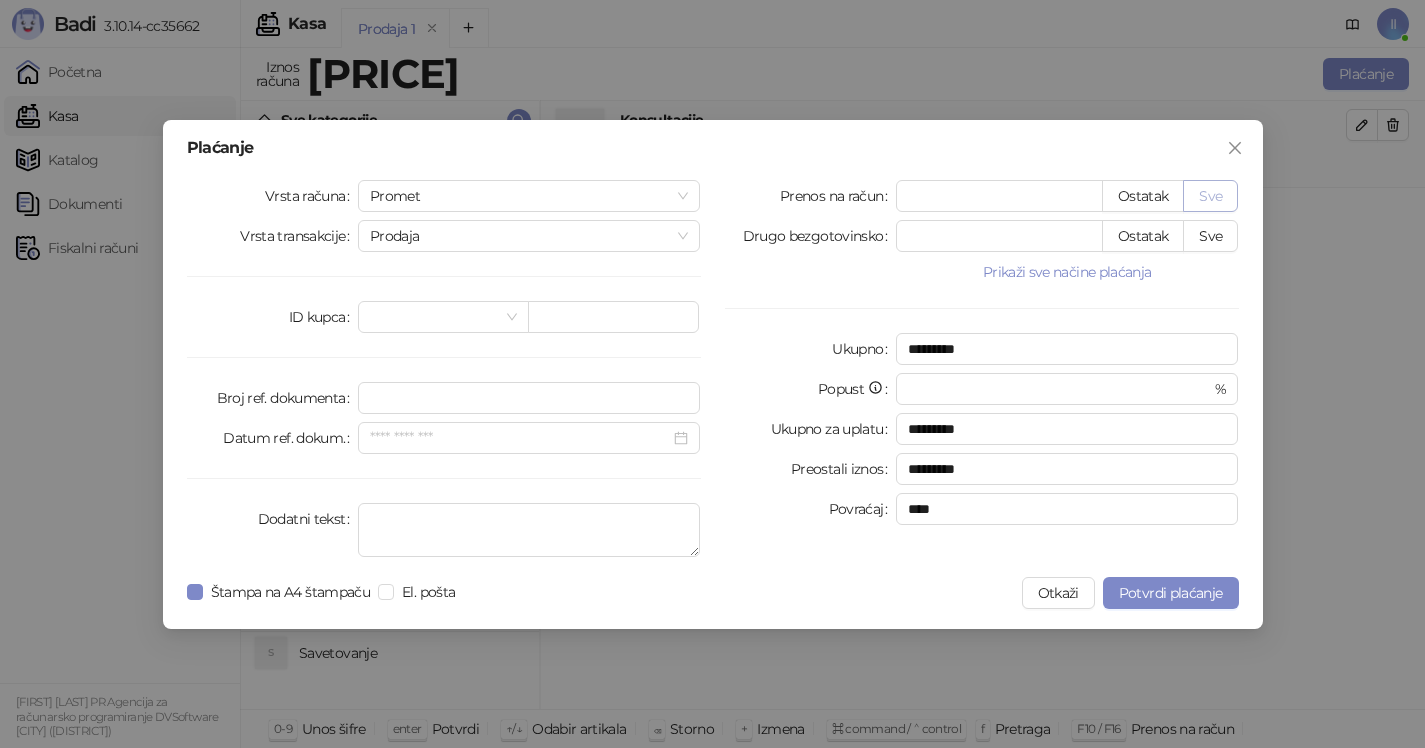 click on "Sve" at bounding box center [1210, 196] 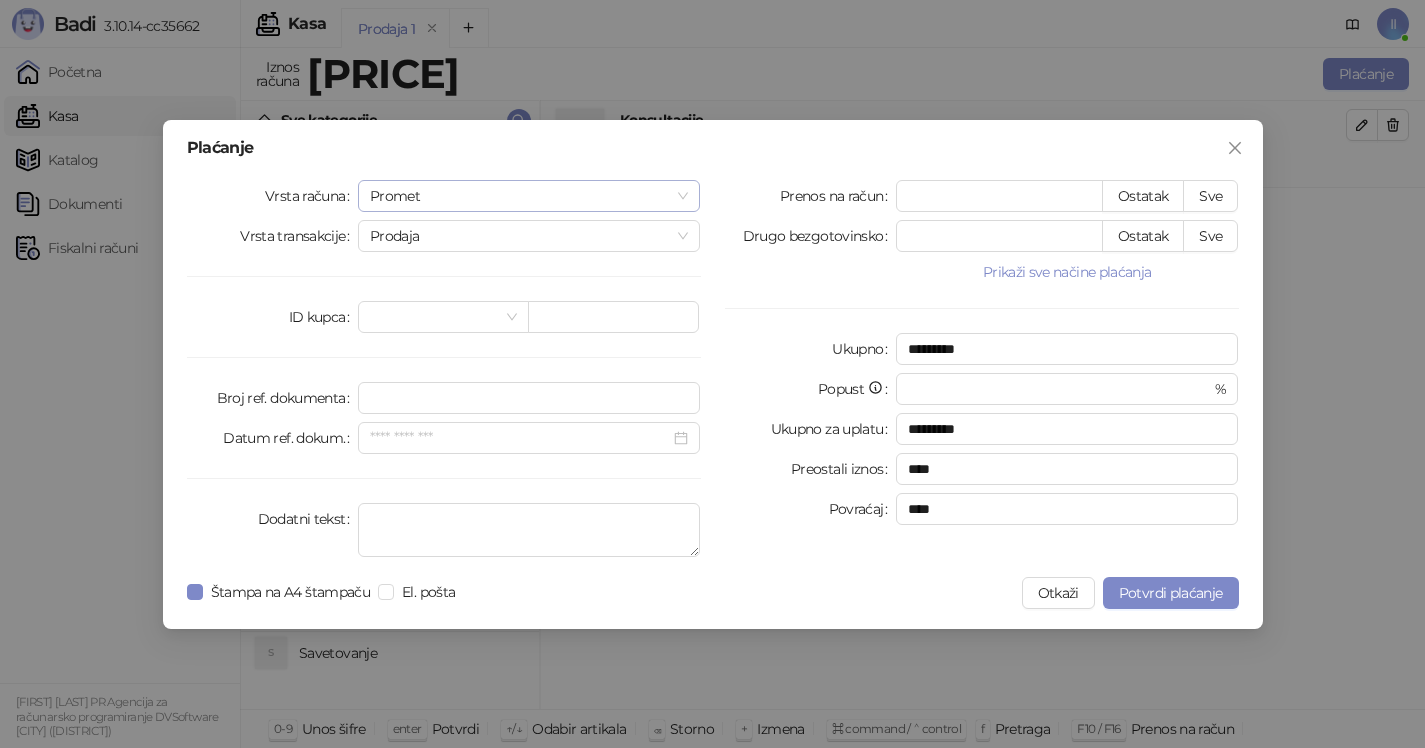 click on "Promet" at bounding box center [529, 196] 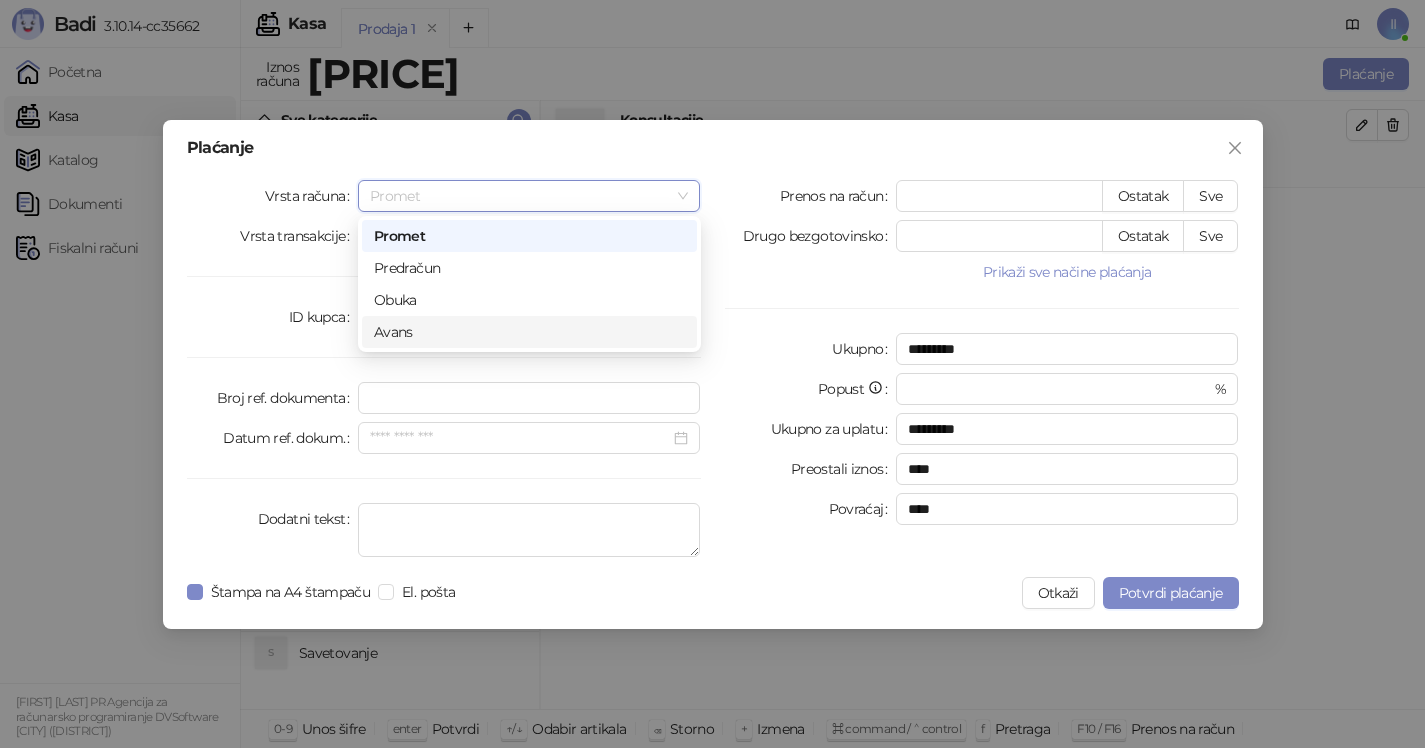 click on "Avans" at bounding box center (529, 332) 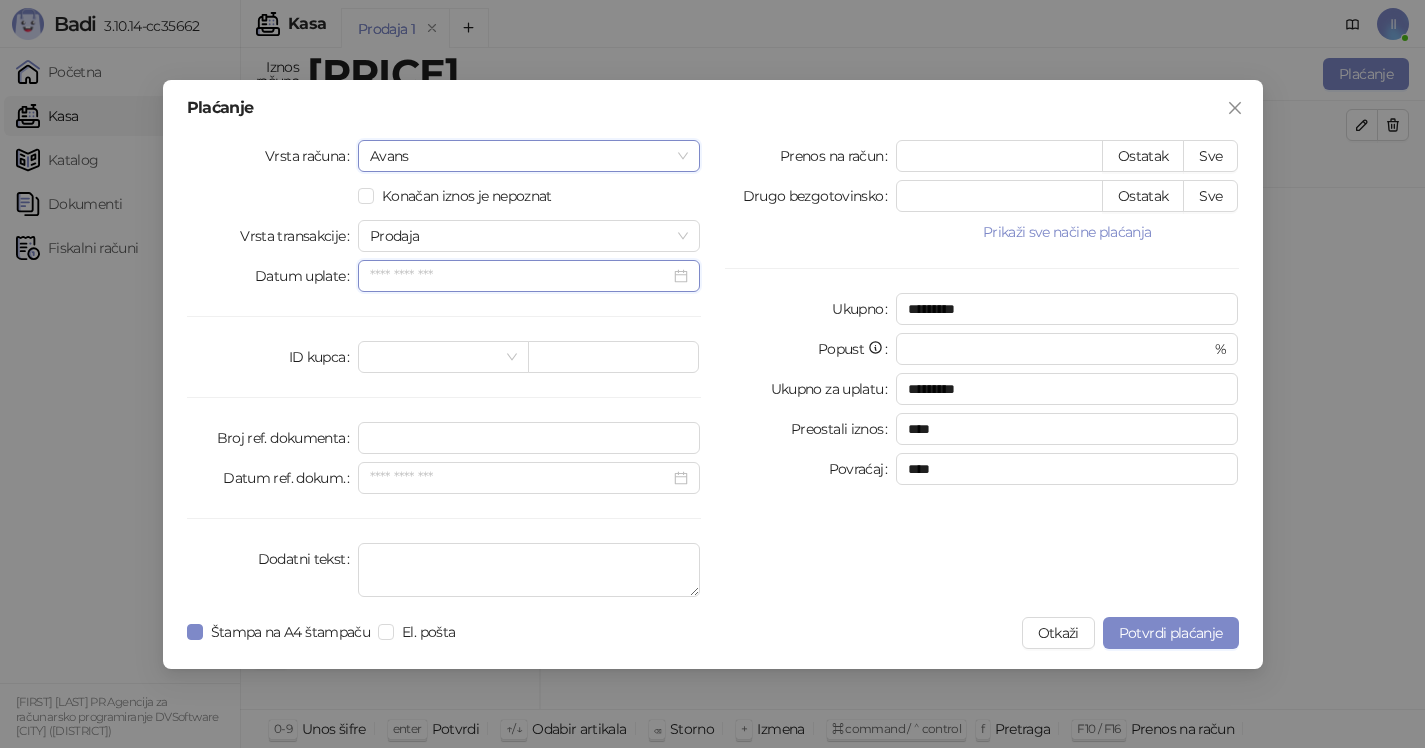 click on "Datum uplate" at bounding box center [520, 276] 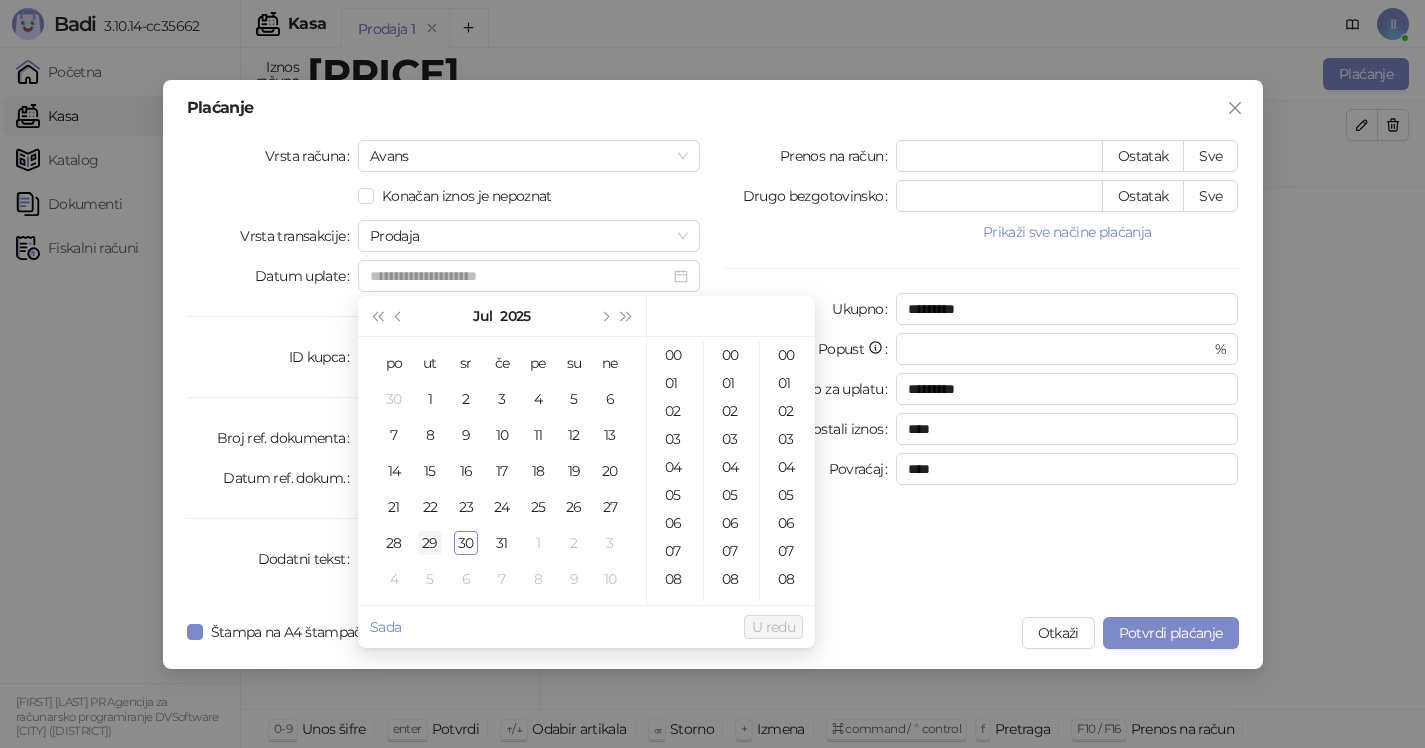 click on "29" at bounding box center [430, 543] 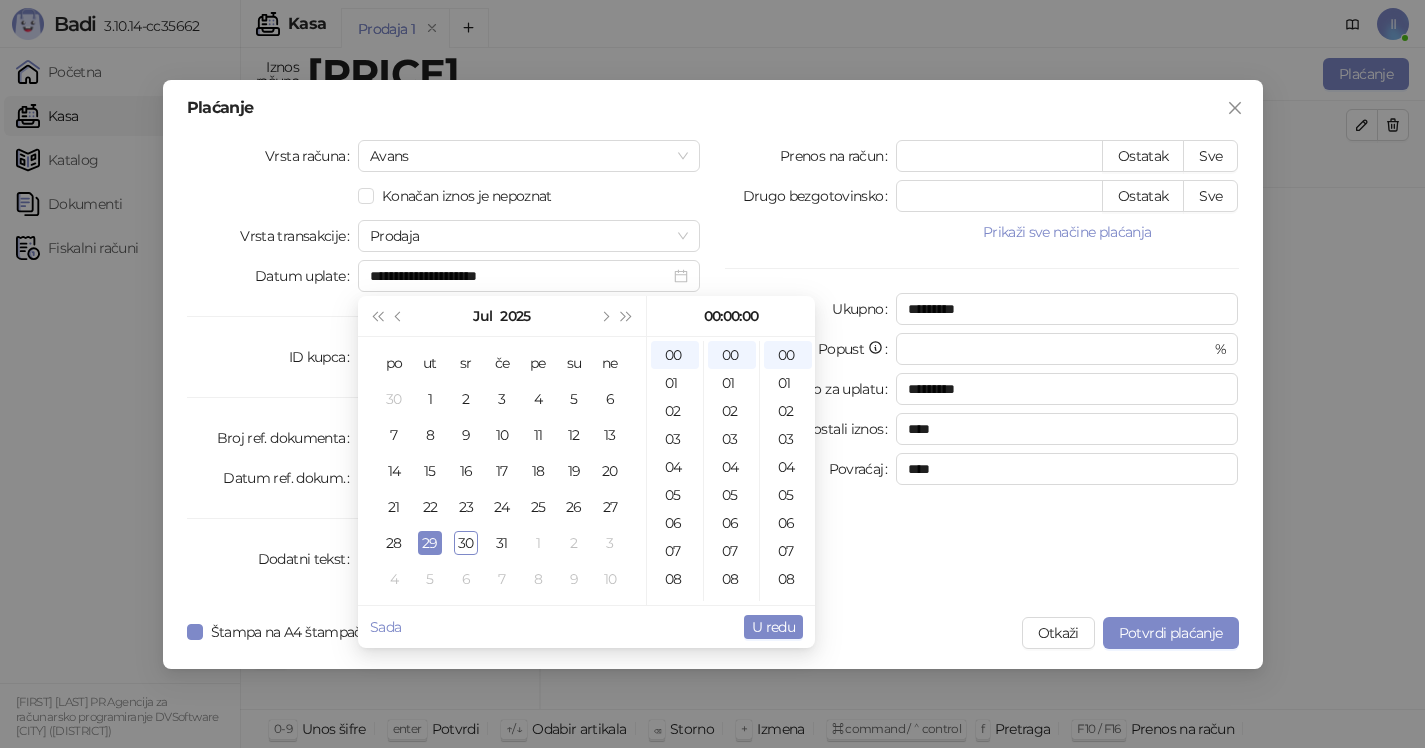 type on "**********" 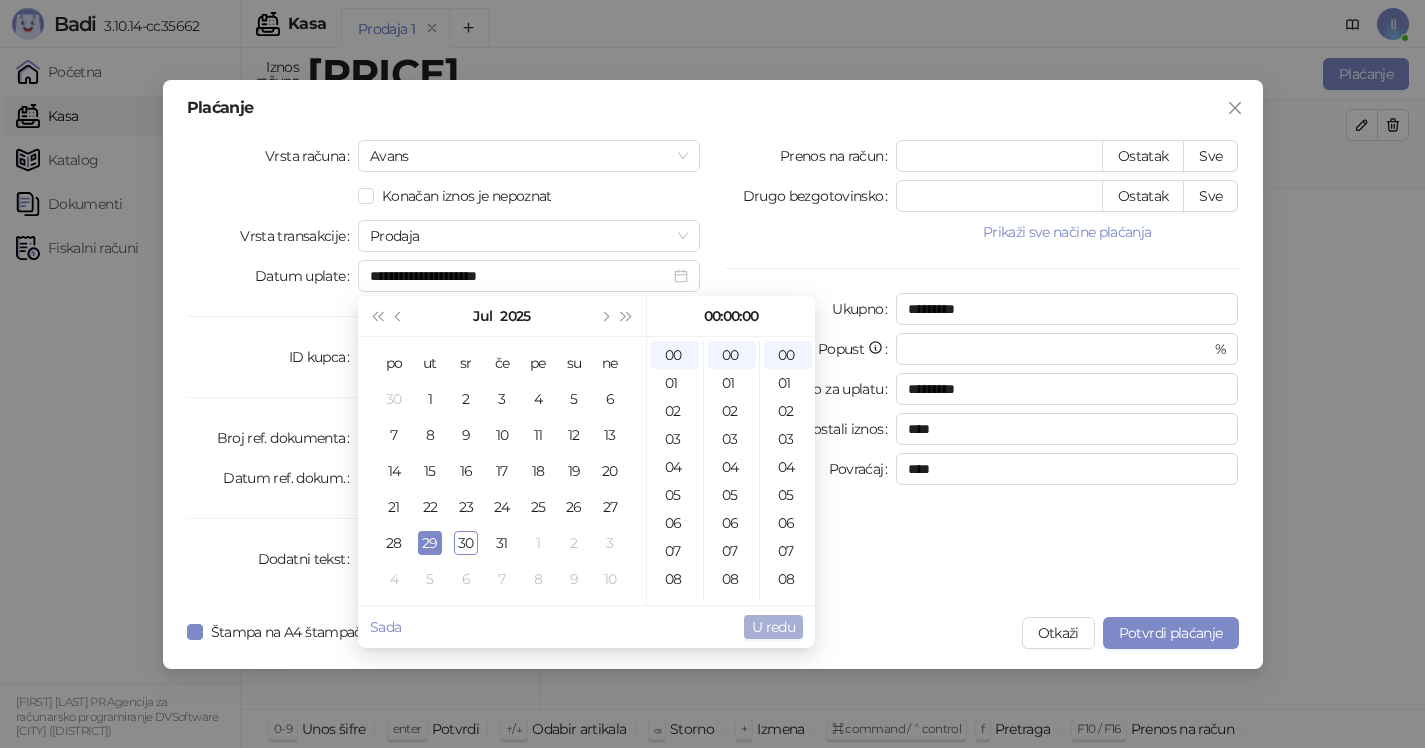 click on "U redu" at bounding box center (773, 627) 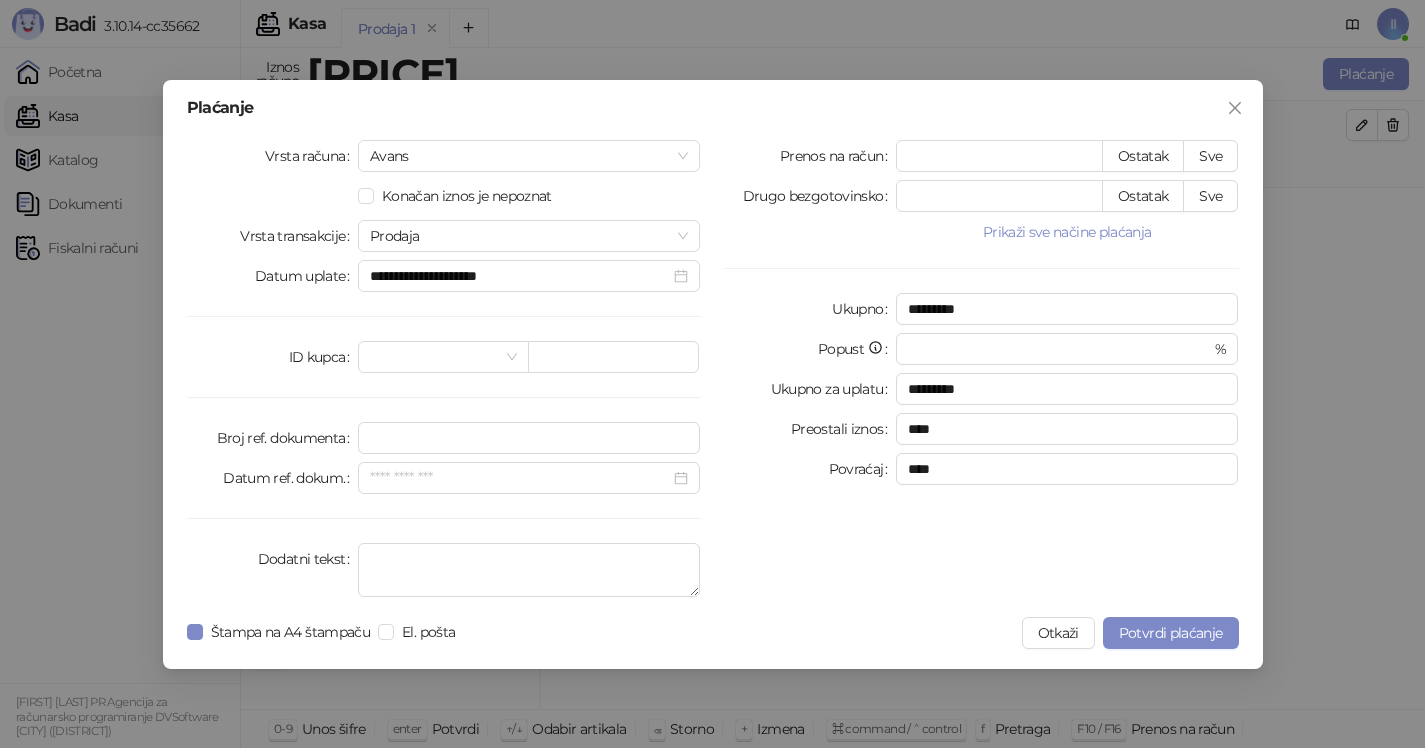 click on "Štampa na A4 štampaču El. pošta" at bounding box center (325, 633) 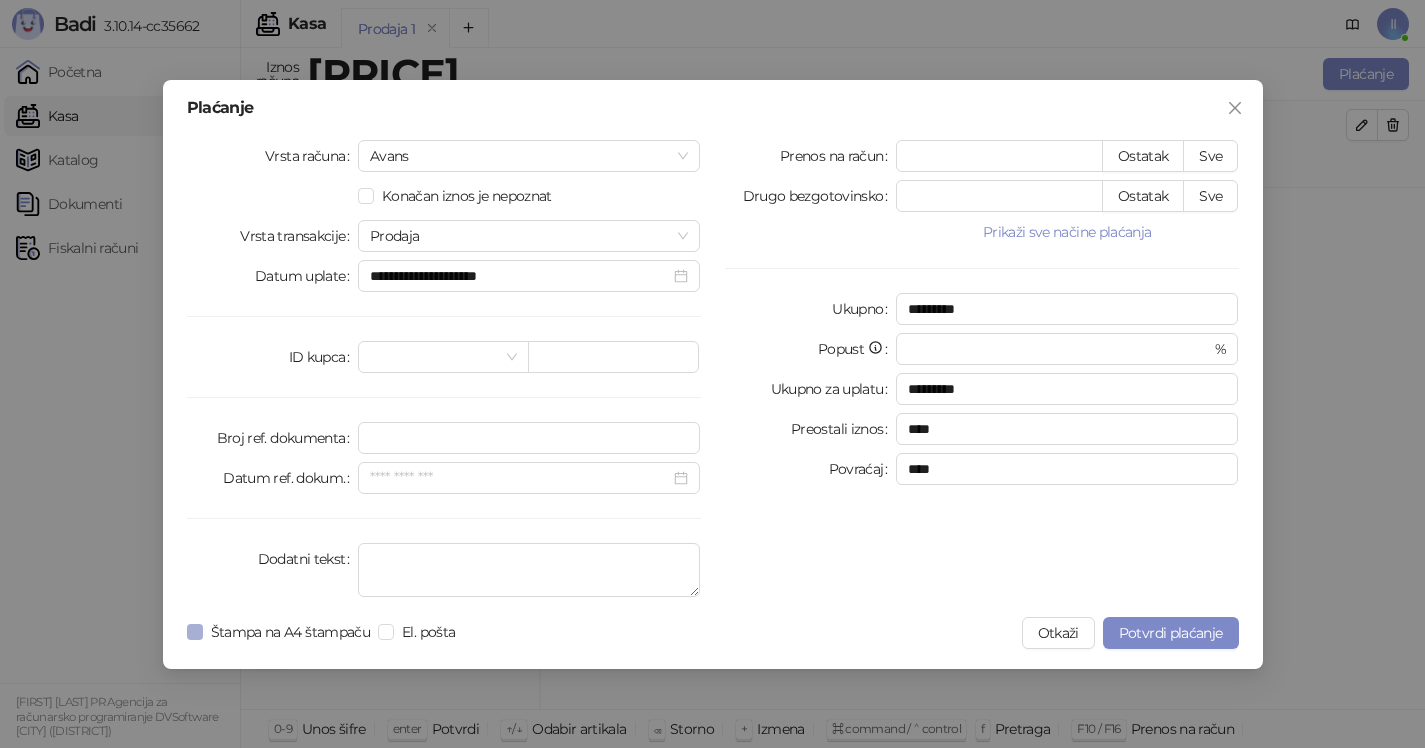 click on "Štampa na A4 štampaču" at bounding box center [291, 632] 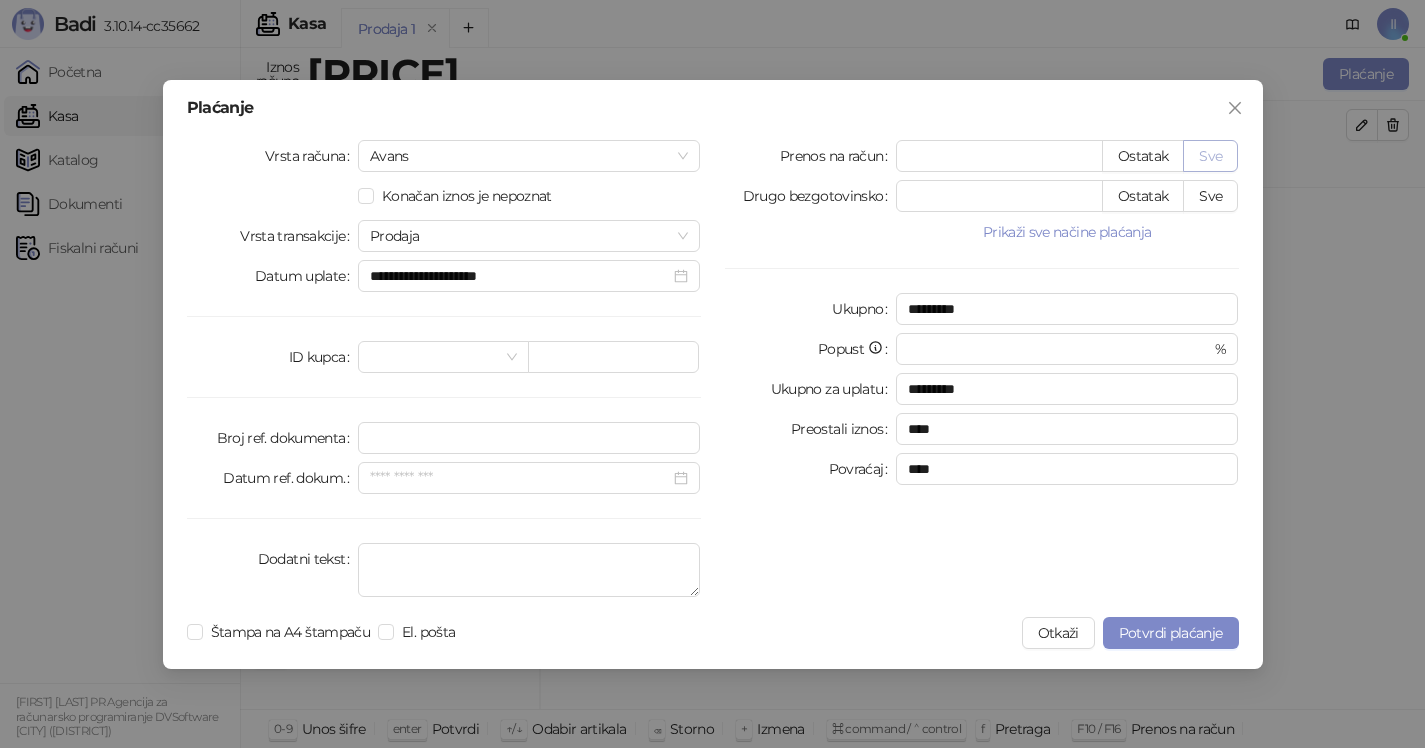 click on "Sve" at bounding box center [1210, 156] 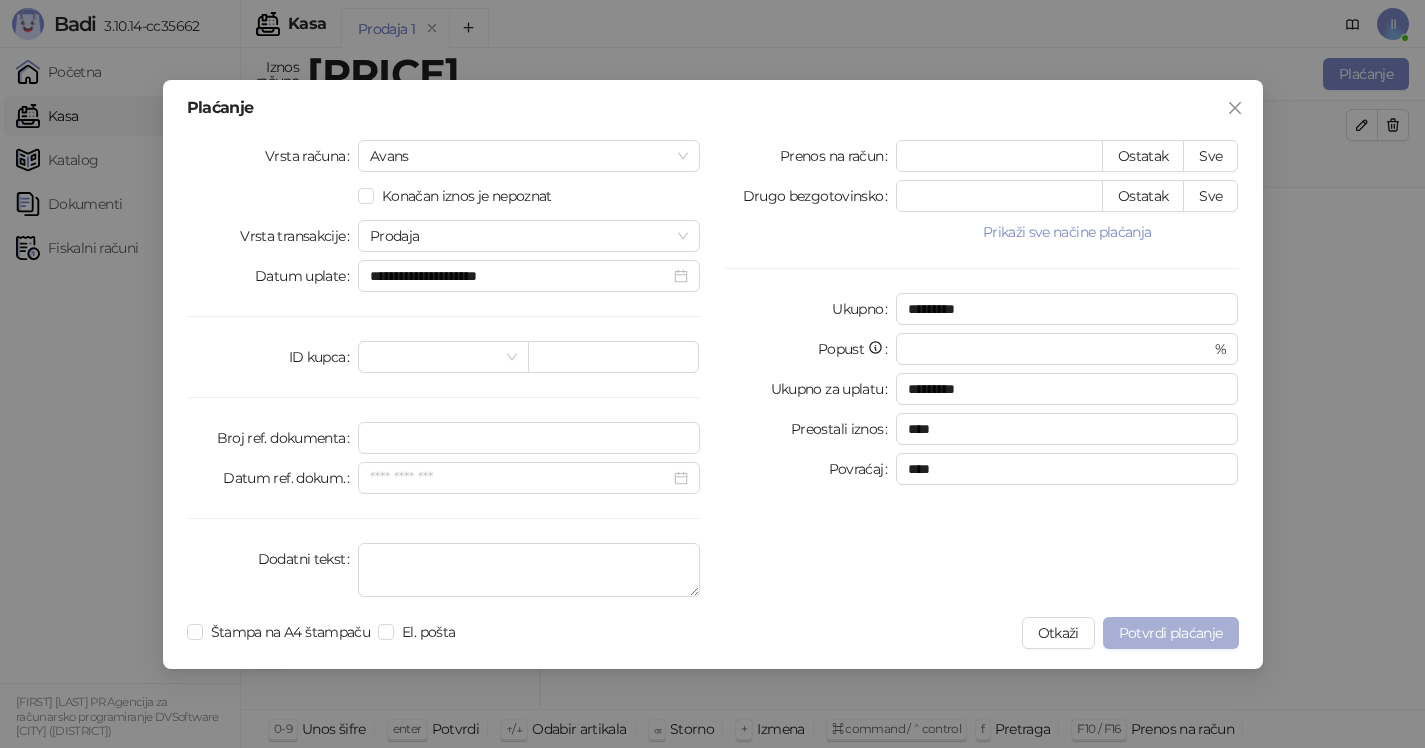 click on "Potvrdi plaćanje" at bounding box center [1171, 633] 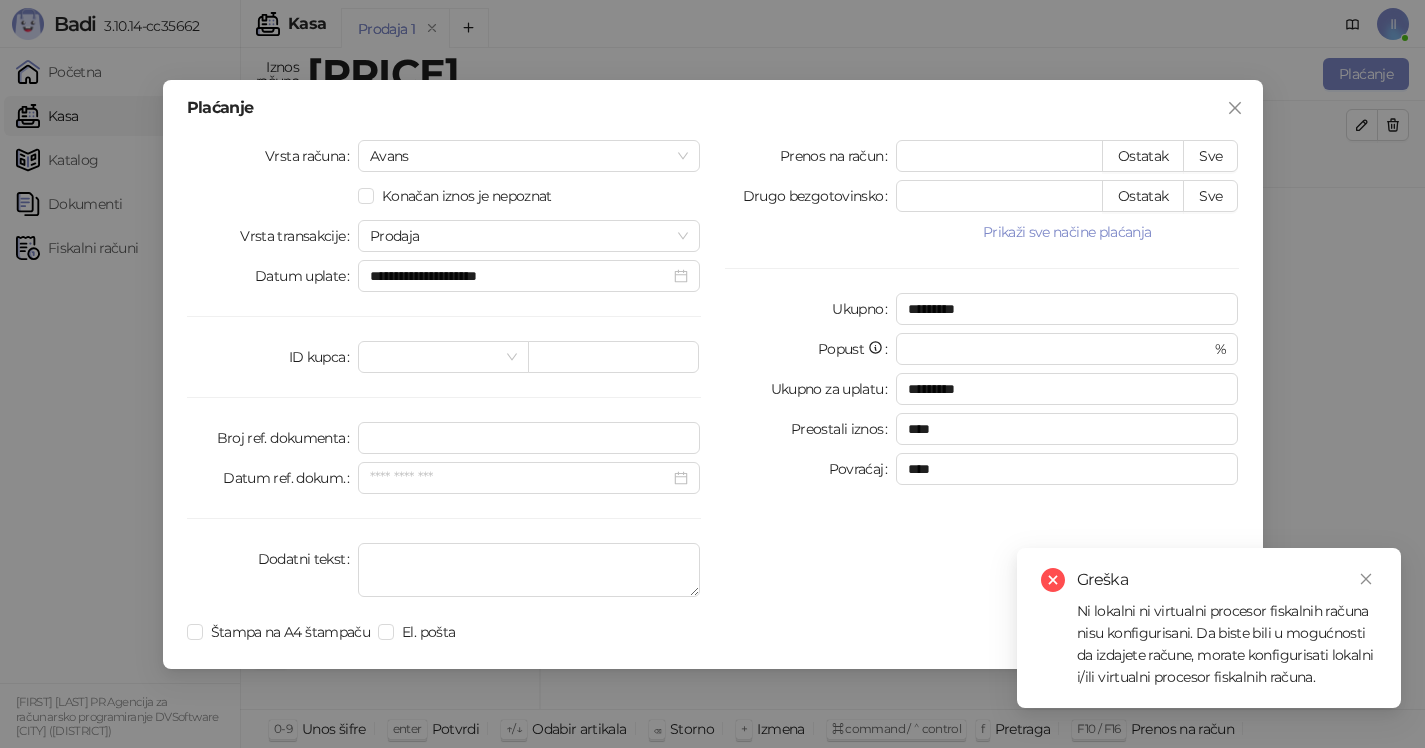 click on "**********" at bounding box center [712, 374] 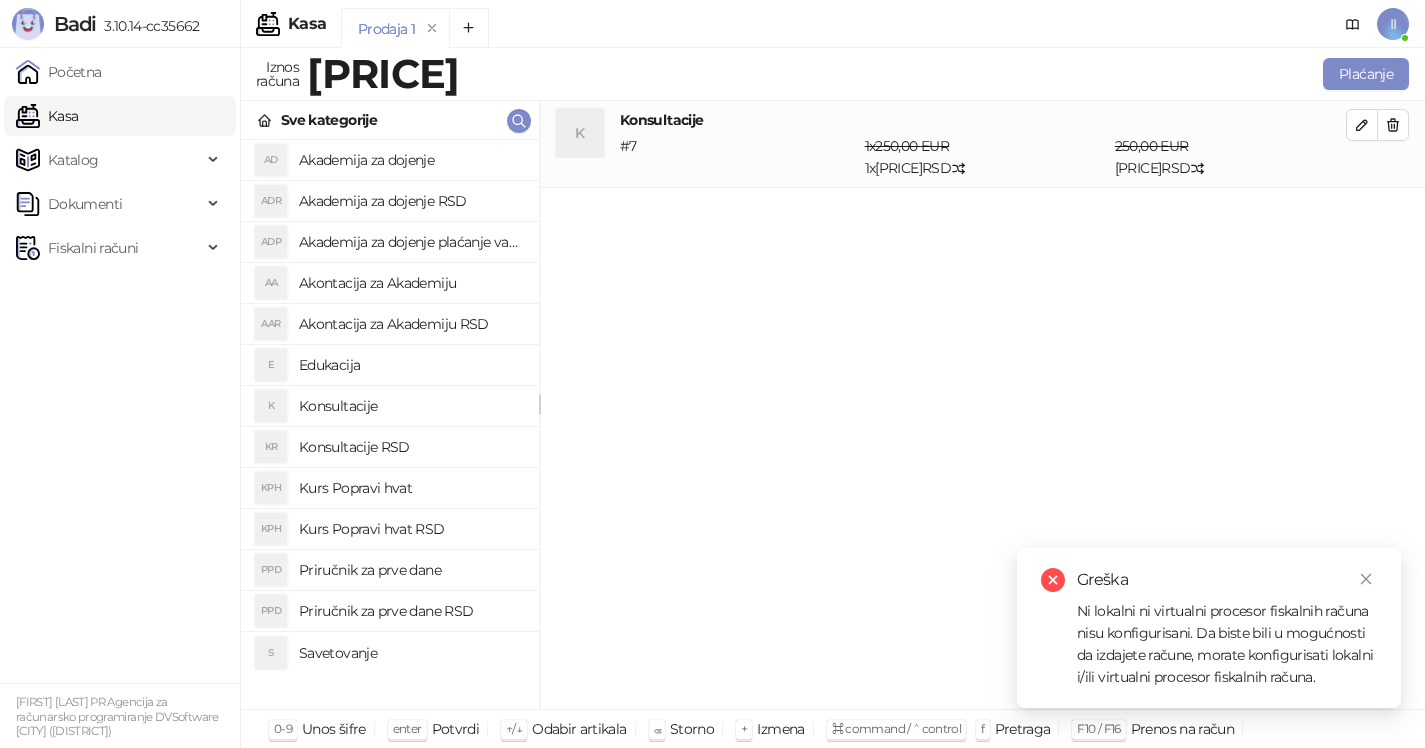 click on "II" at bounding box center [1393, 24] 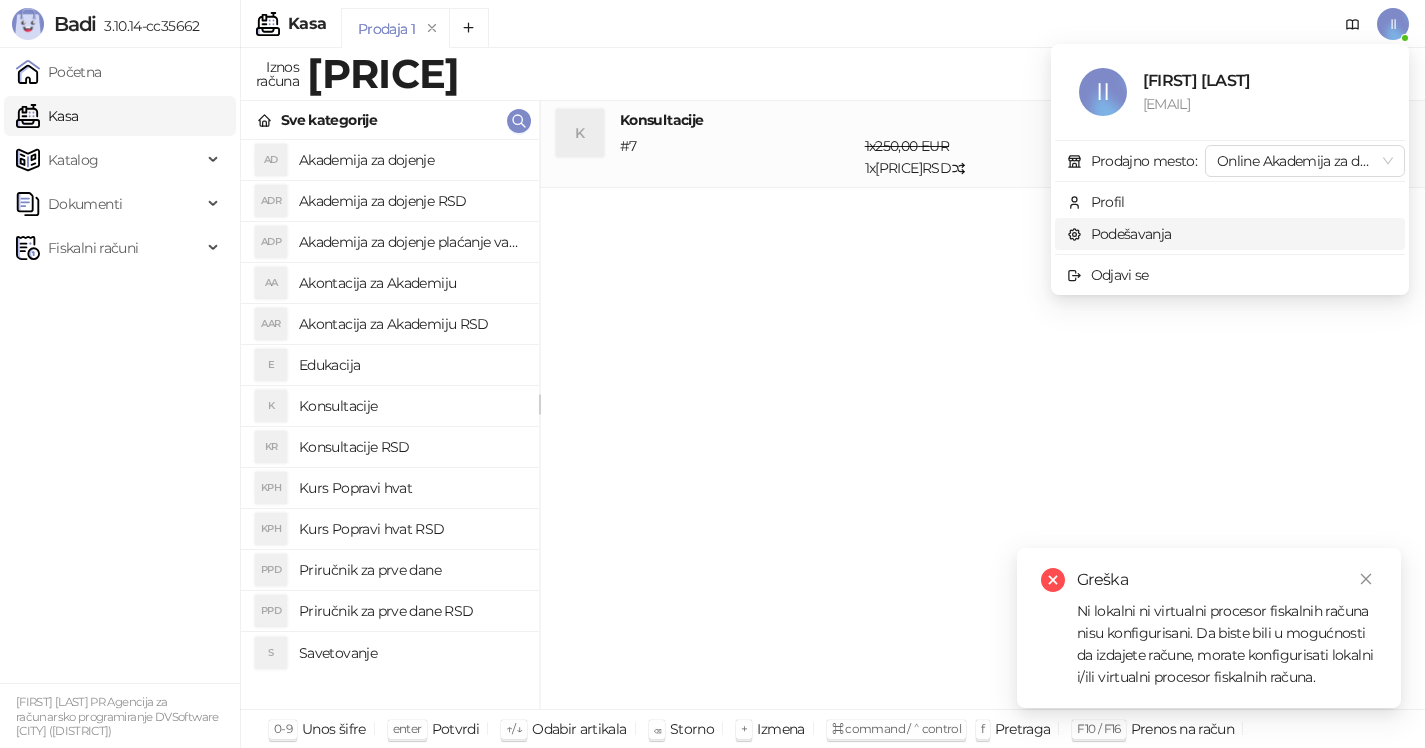 click on "Podešavanja" at bounding box center (1119, 234) 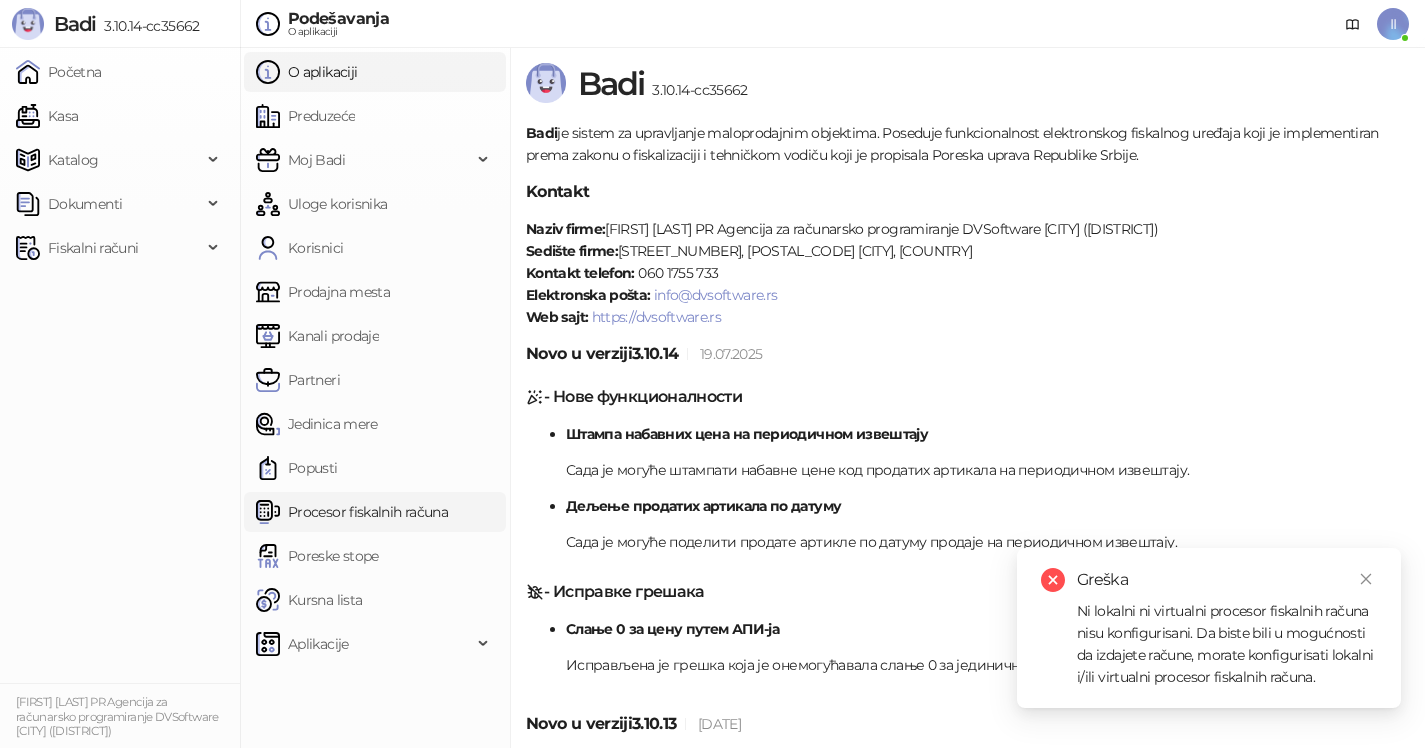 click on "Procesor fiskalnih računa" at bounding box center [352, 512] 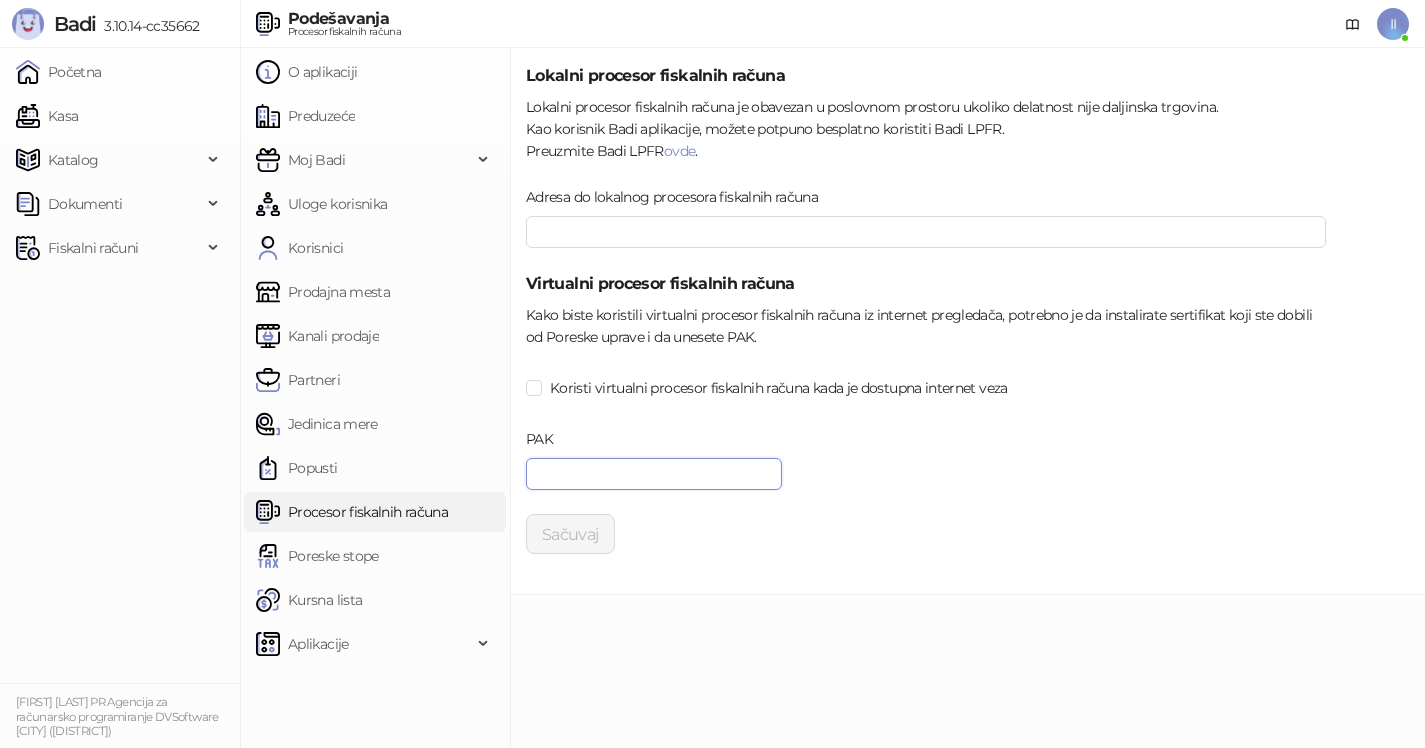 click on "PAK" at bounding box center (654, 474) 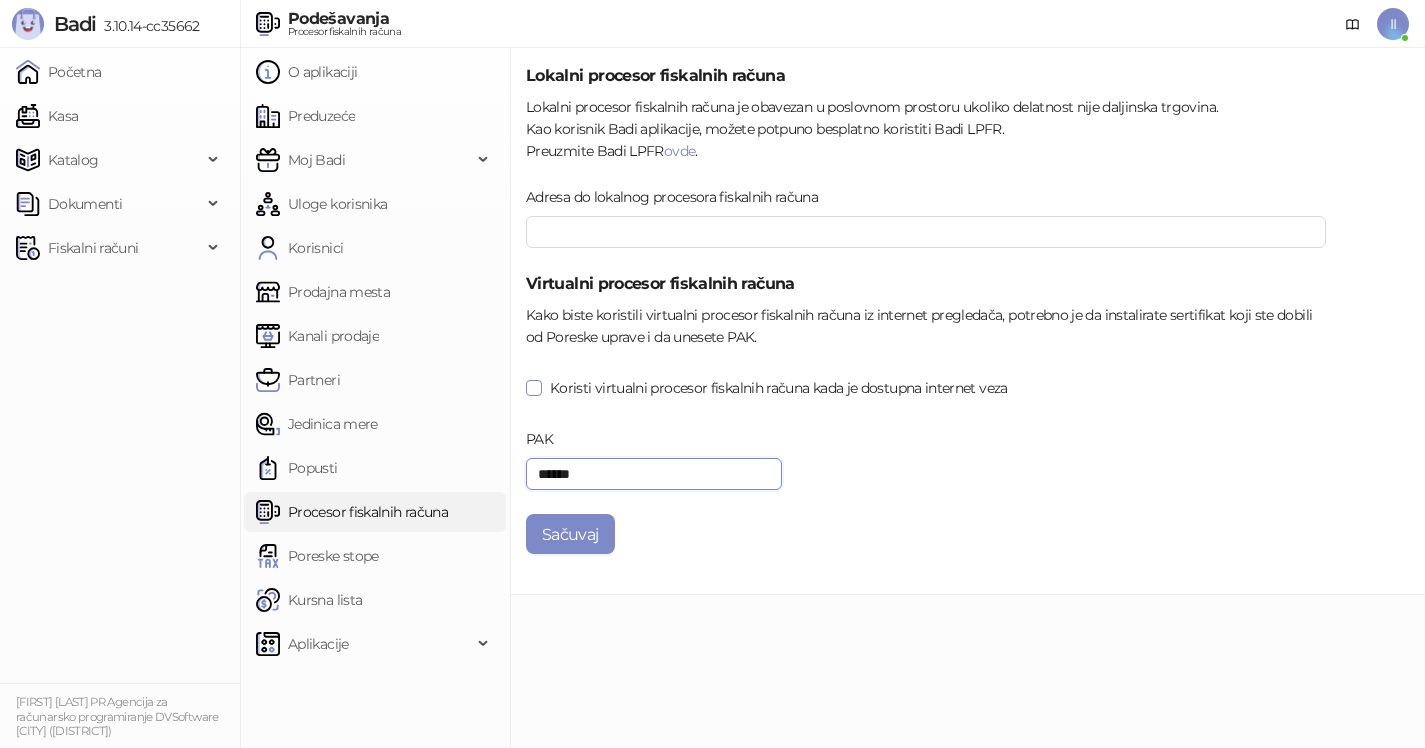 type on "******" 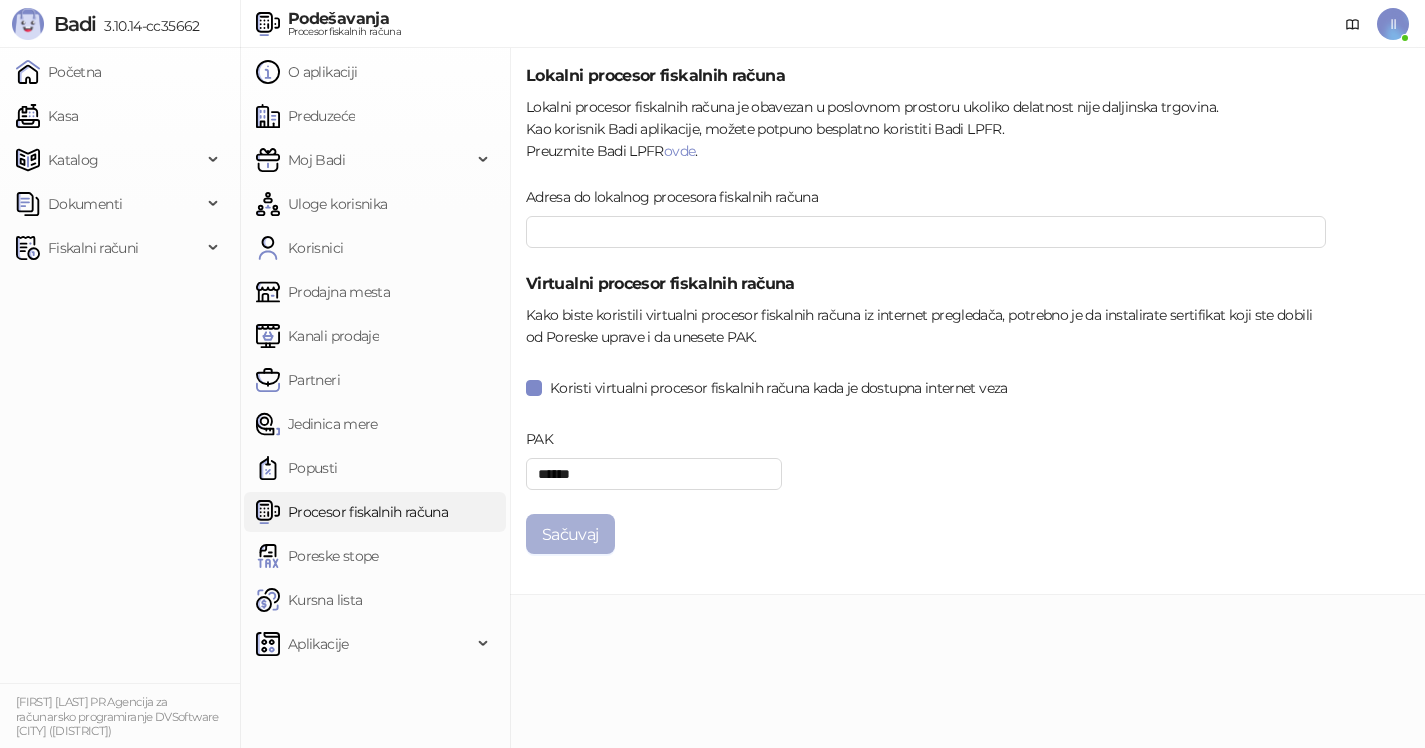 click on "PAK ******" at bounding box center (654, 471) 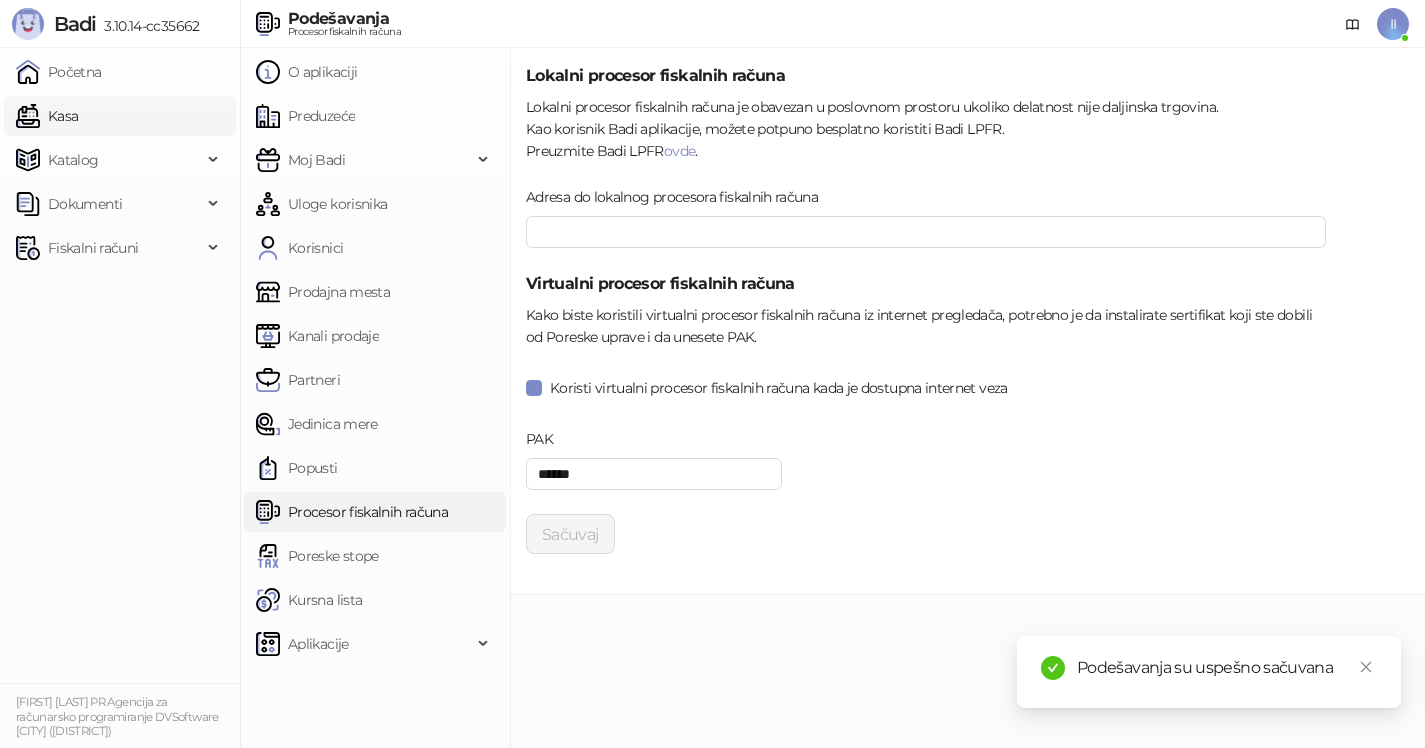 click on "Kasa" at bounding box center (47, 116) 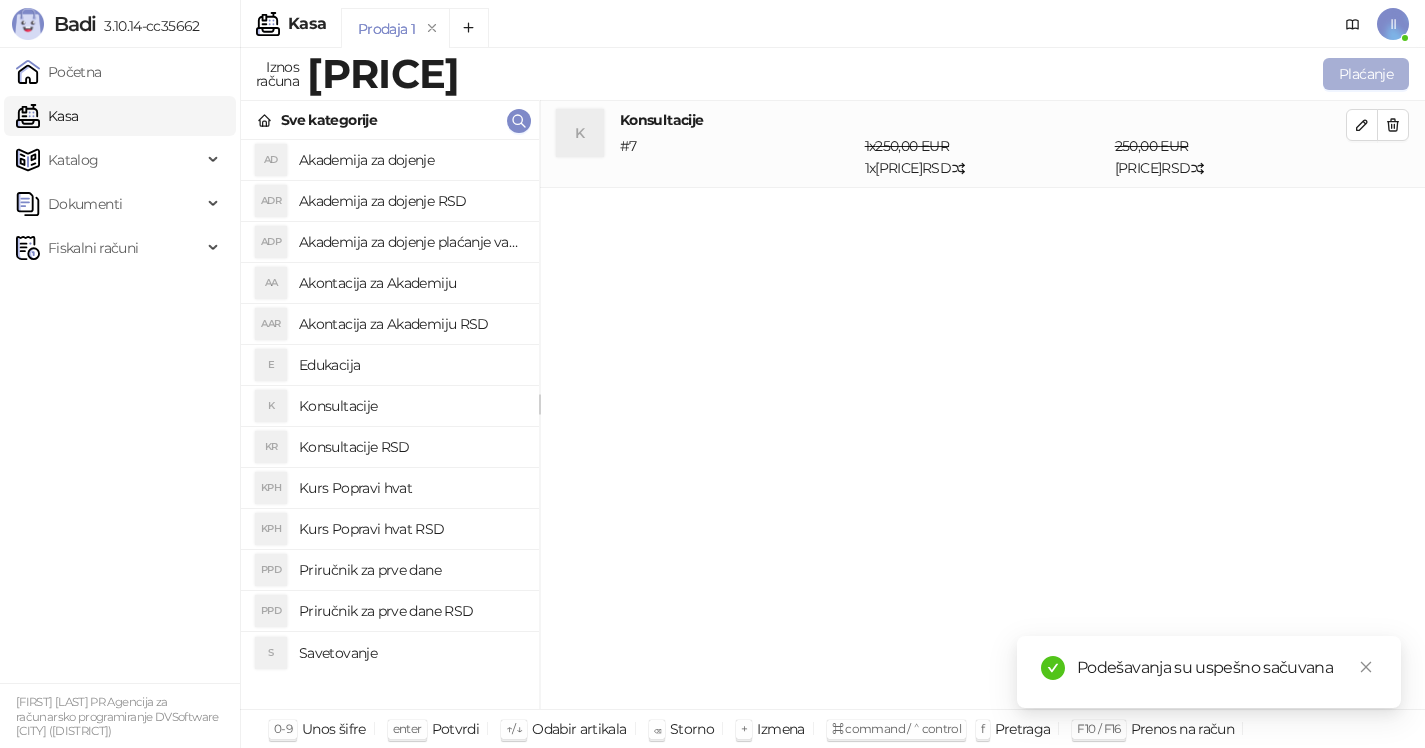 click on "Plaćanje" at bounding box center (1366, 74) 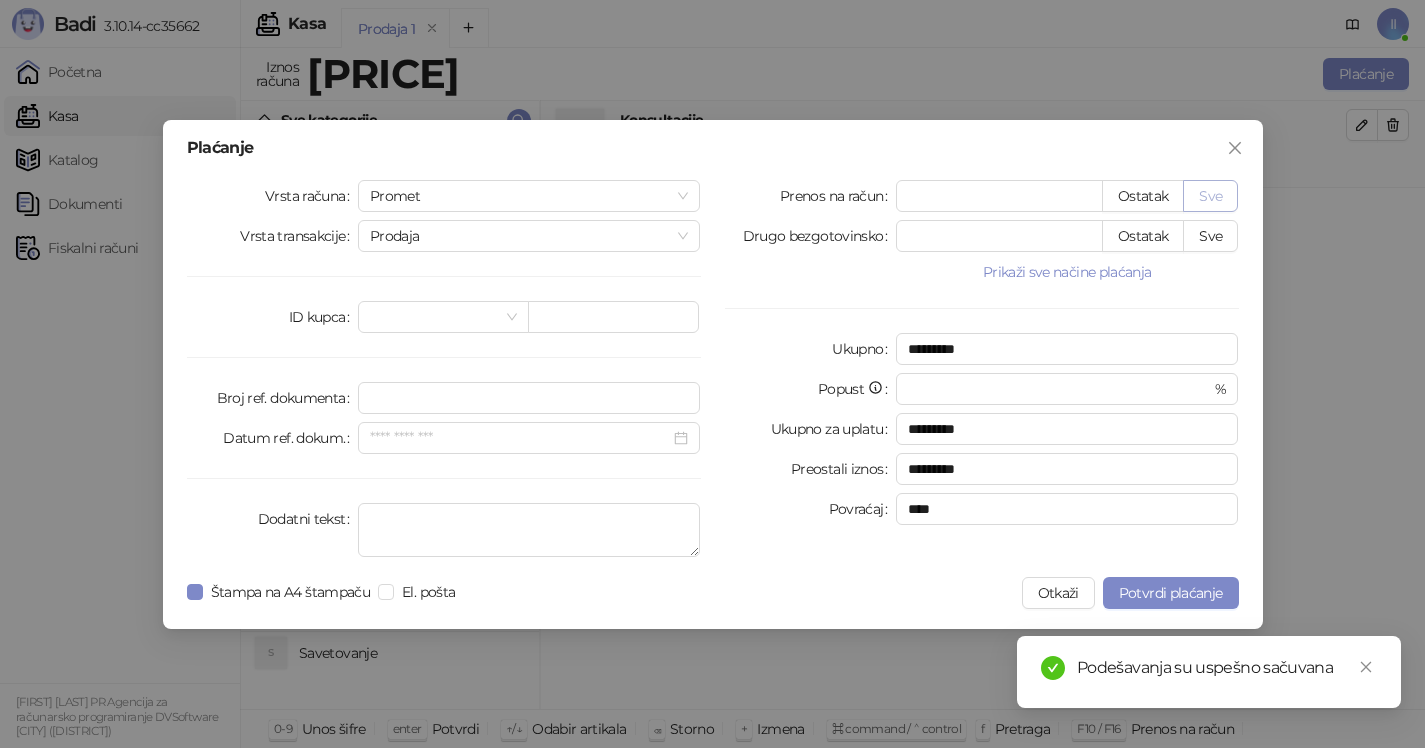 click on "Sve" at bounding box center [1210, 196] 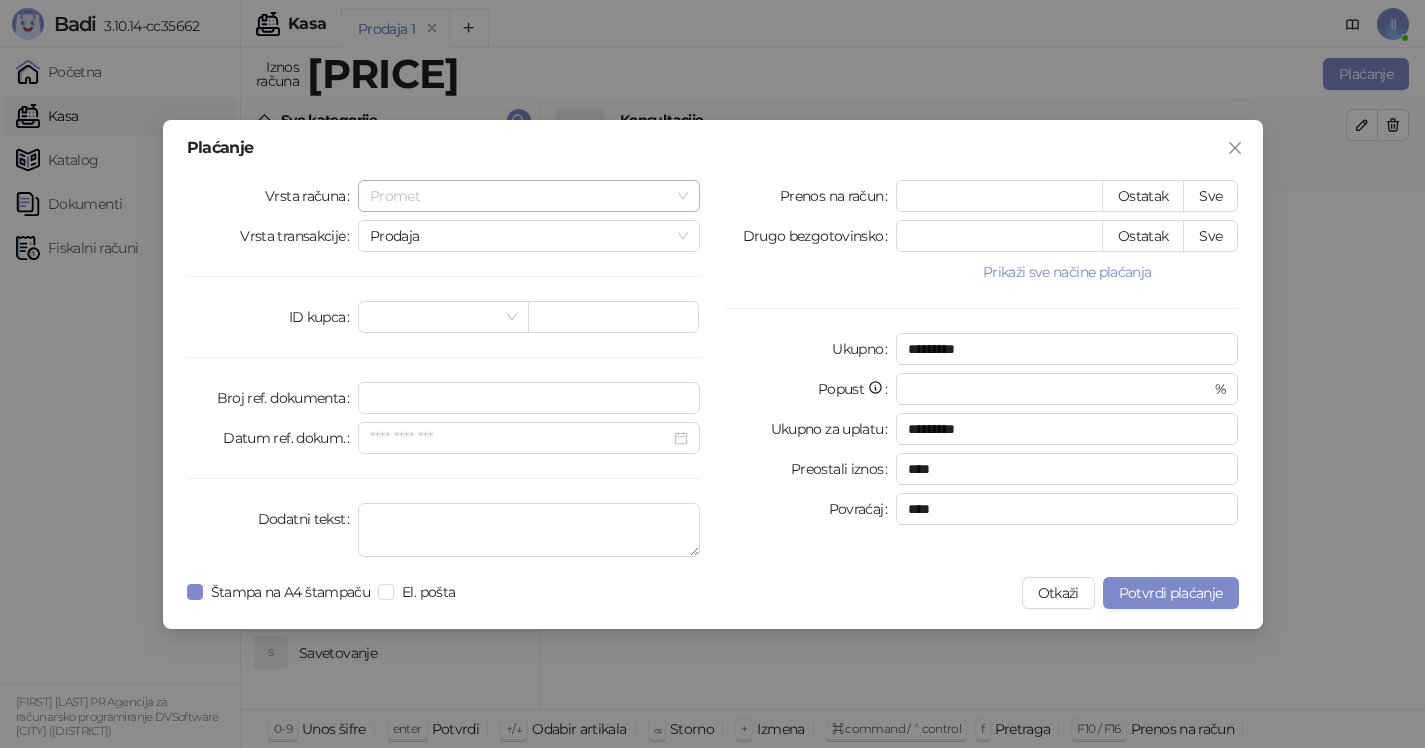 click on "Promet" at bounding box center (529, 196) 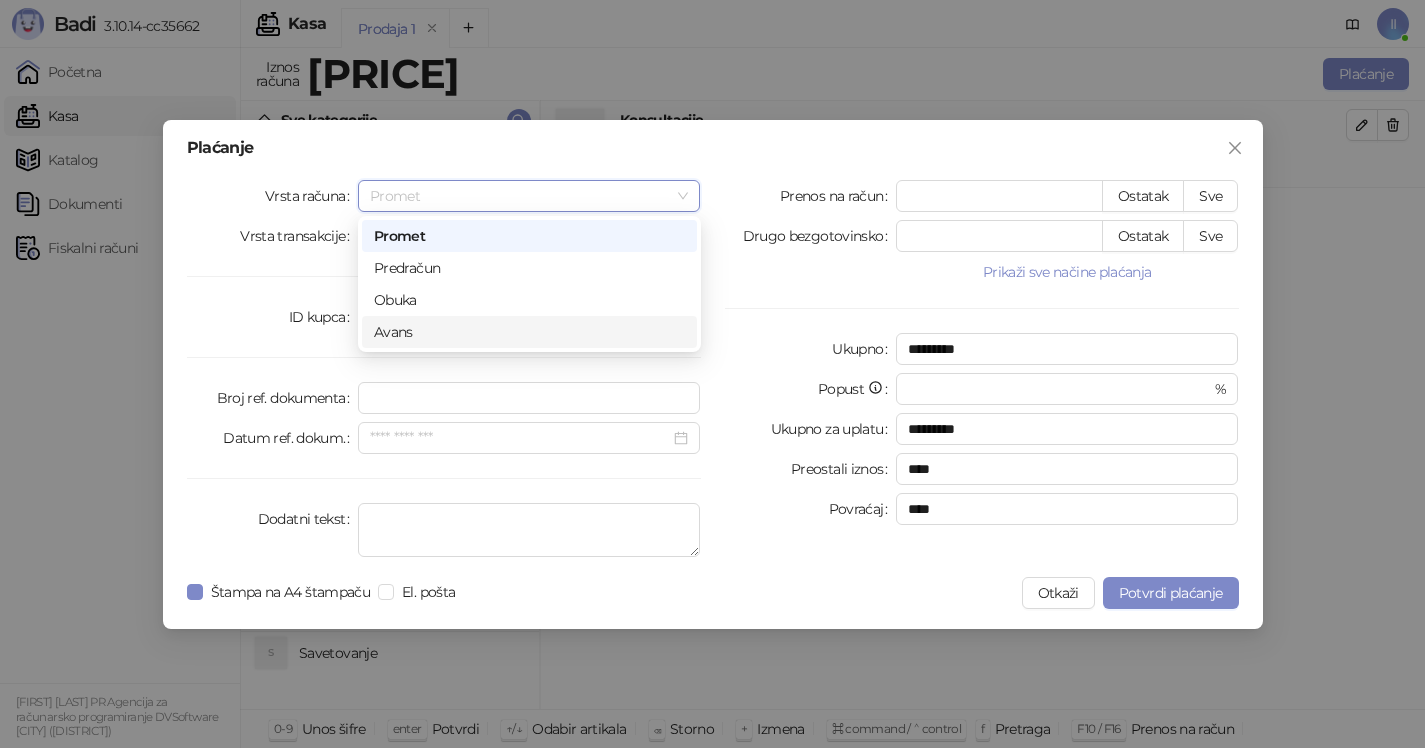 click on "Avans" at bounding box center (529, 332) 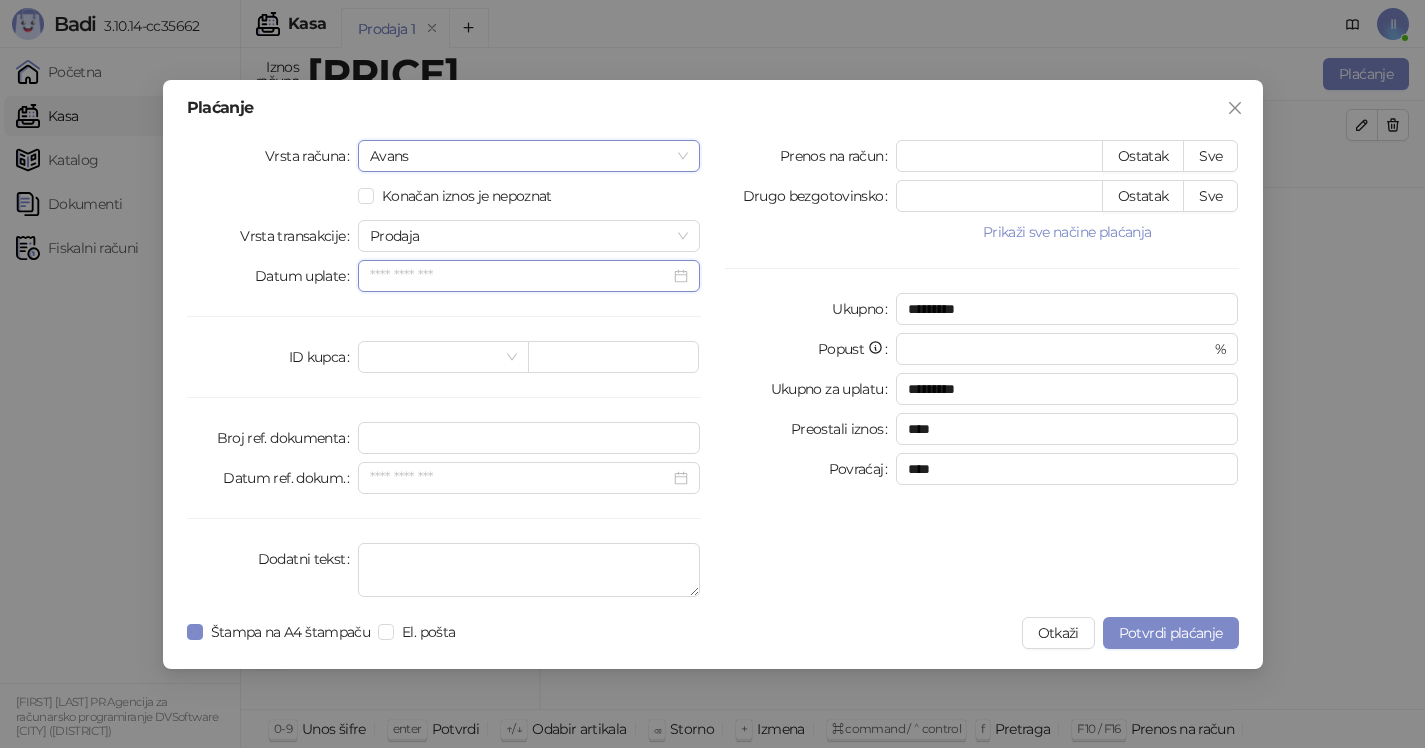 click on "Datum uplate" at bounding box center (520, 276) 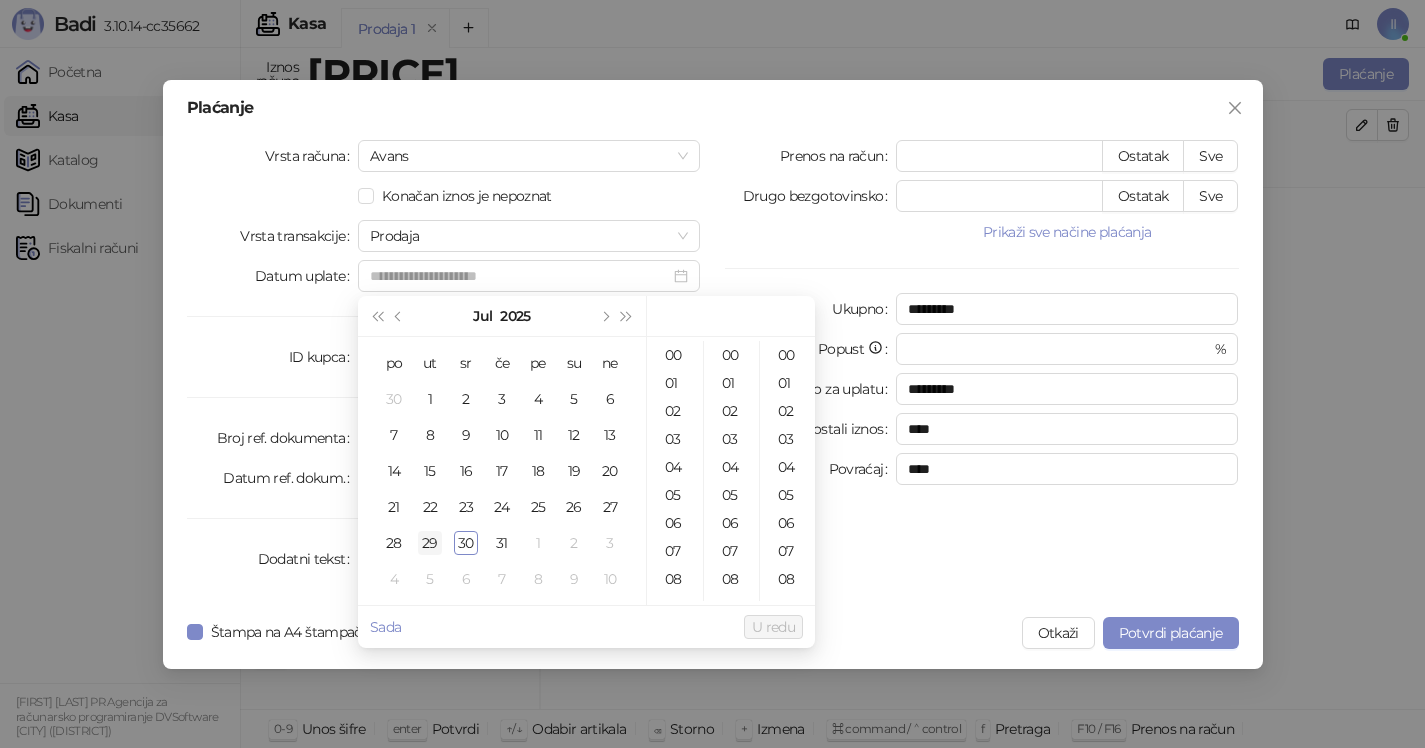 click on "29" at bounding box center [430, 543] 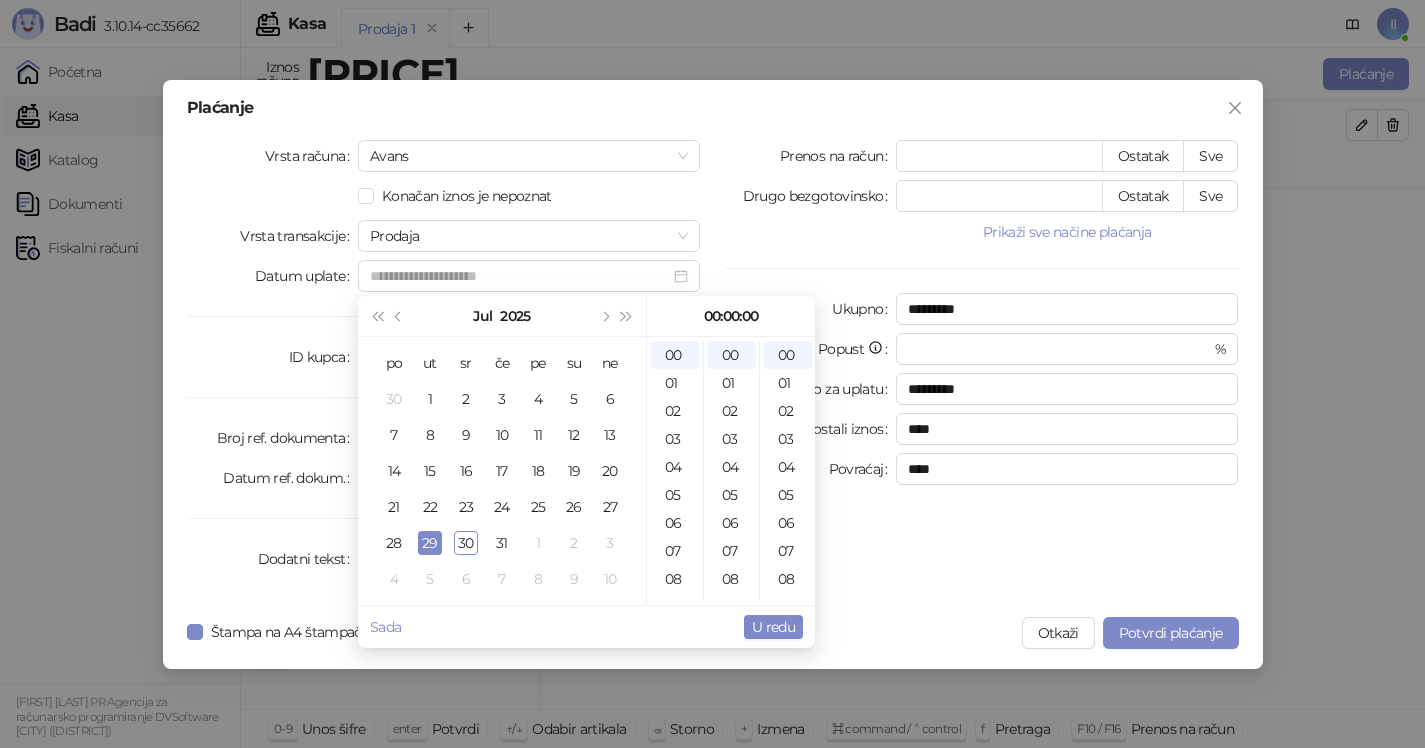type on "**********" 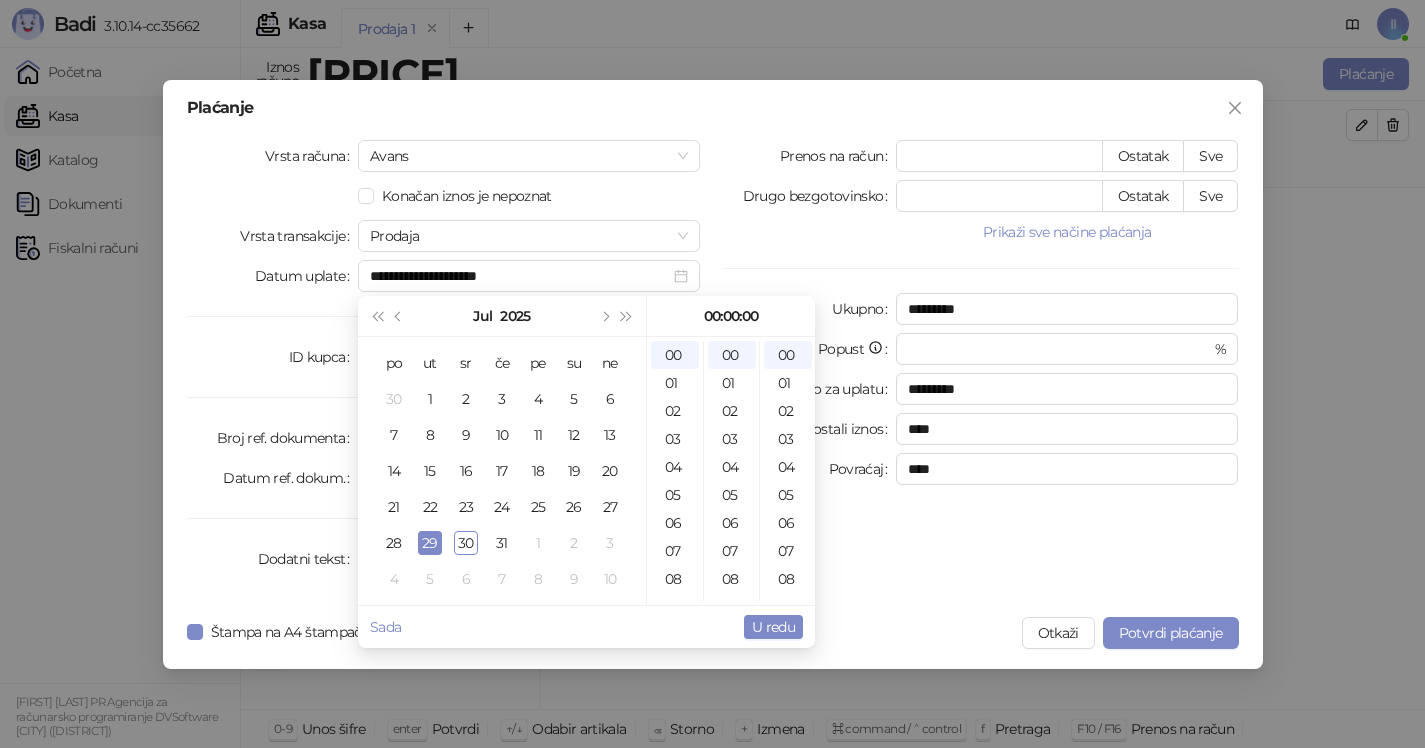 click on "U redu" at bounding box center [773, 627] 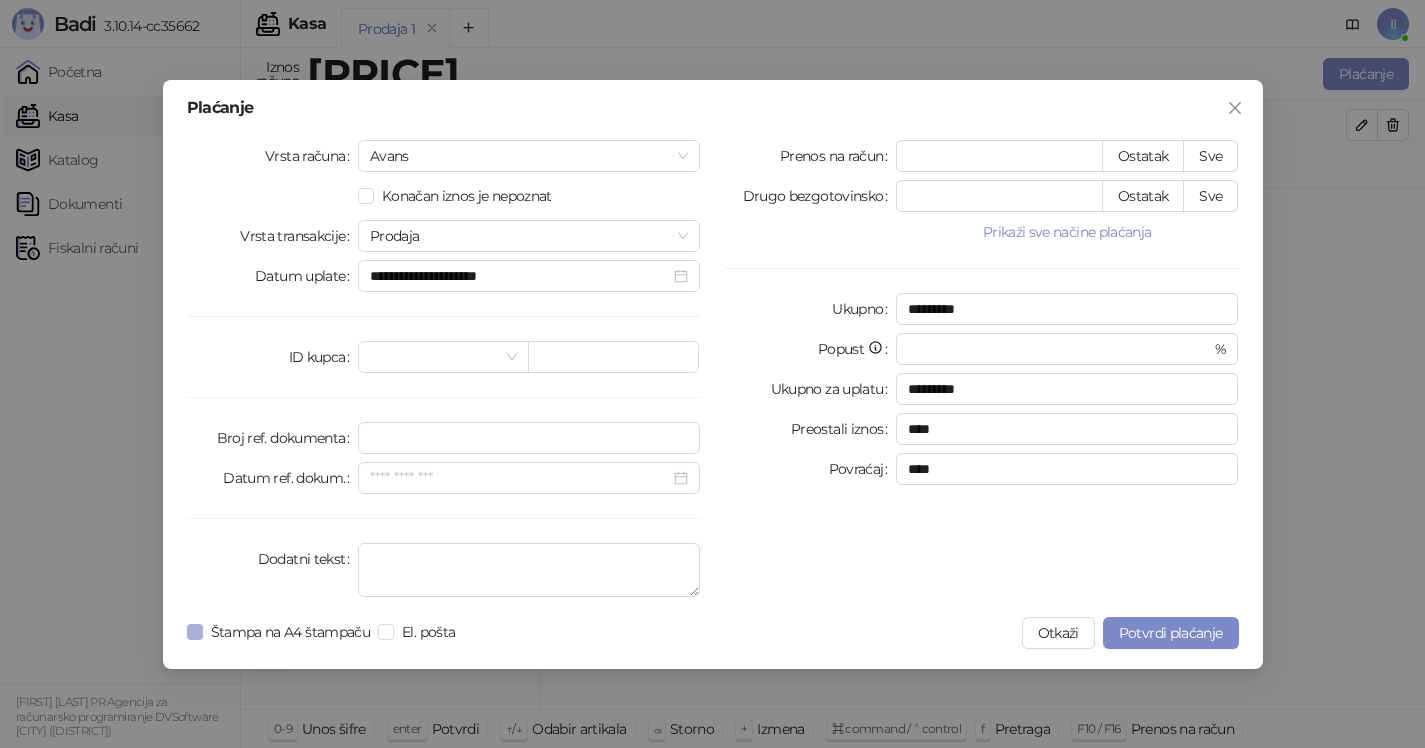 click on "Štampa na A4 štampaču" at bounding box center [291, 632] 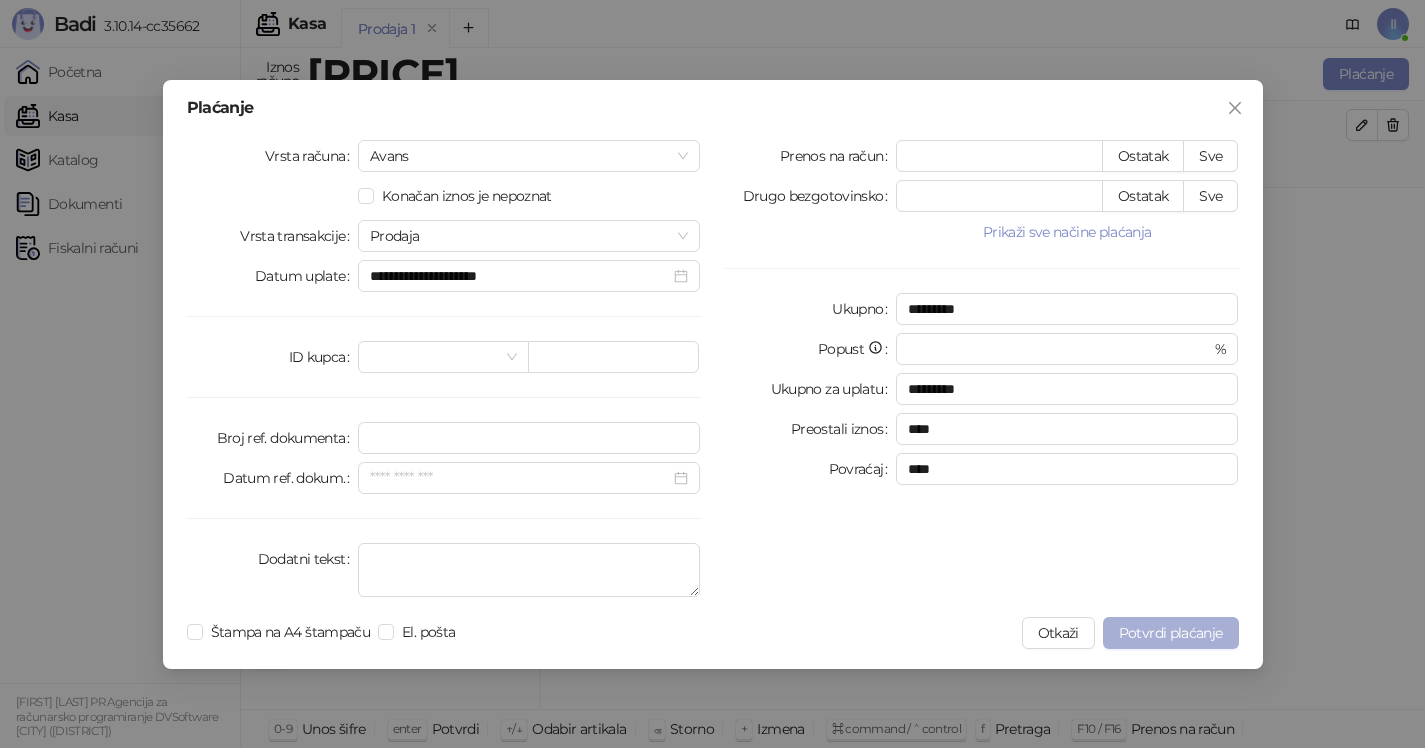 click on "Potvrdi plaćanje" at bounding box center (1171, 633) 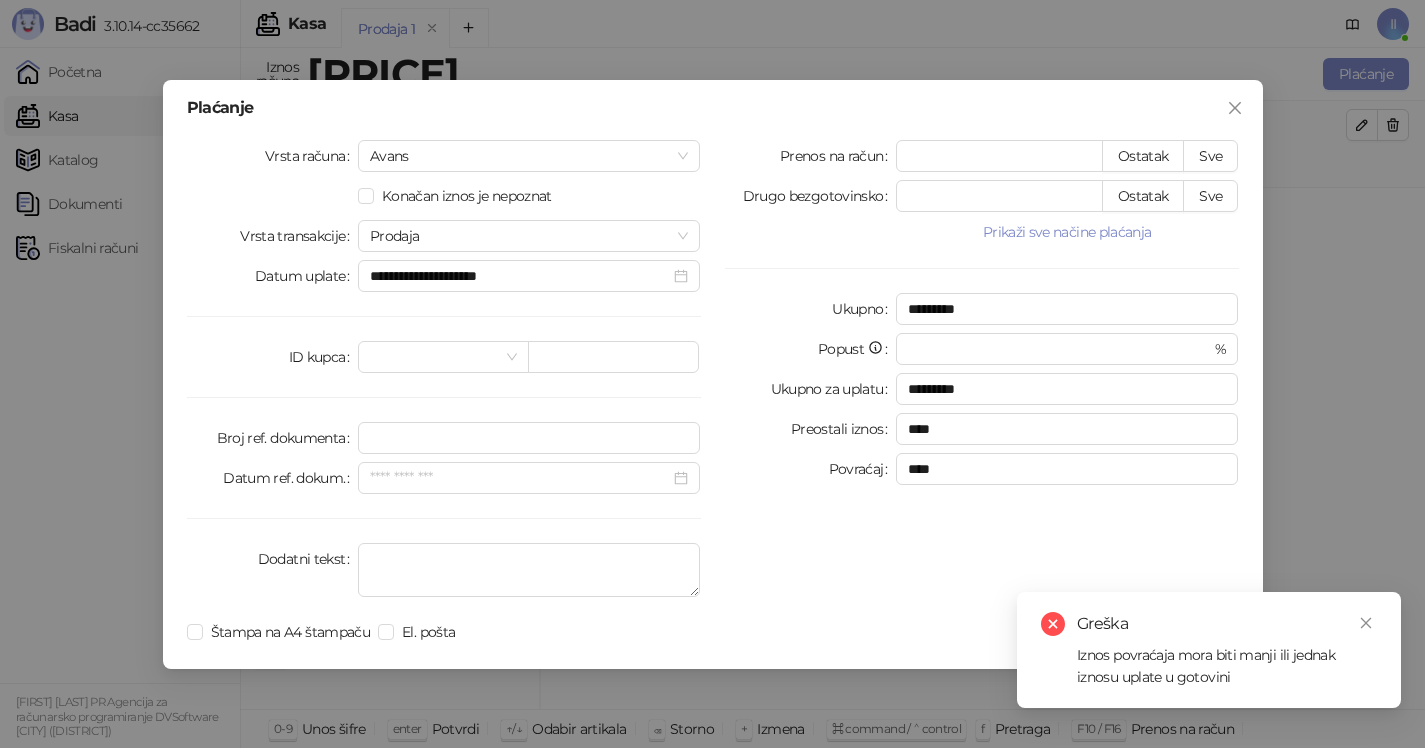 click on "Greška Iznos povraćaja mora biti manji ili jednak iznosu uplate u gotovini" at bounding box center (1209, 650) 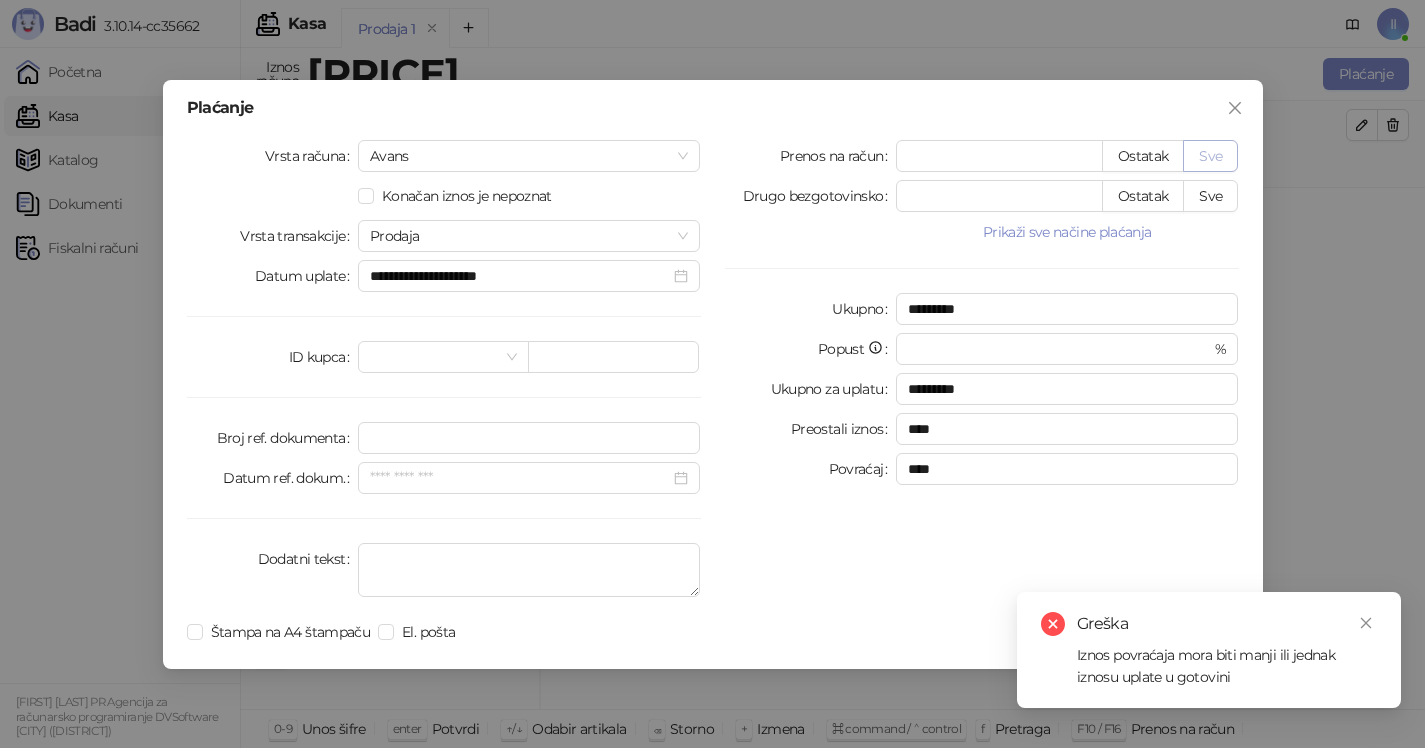 click on "Sve" at bounding box center (1210, 156) 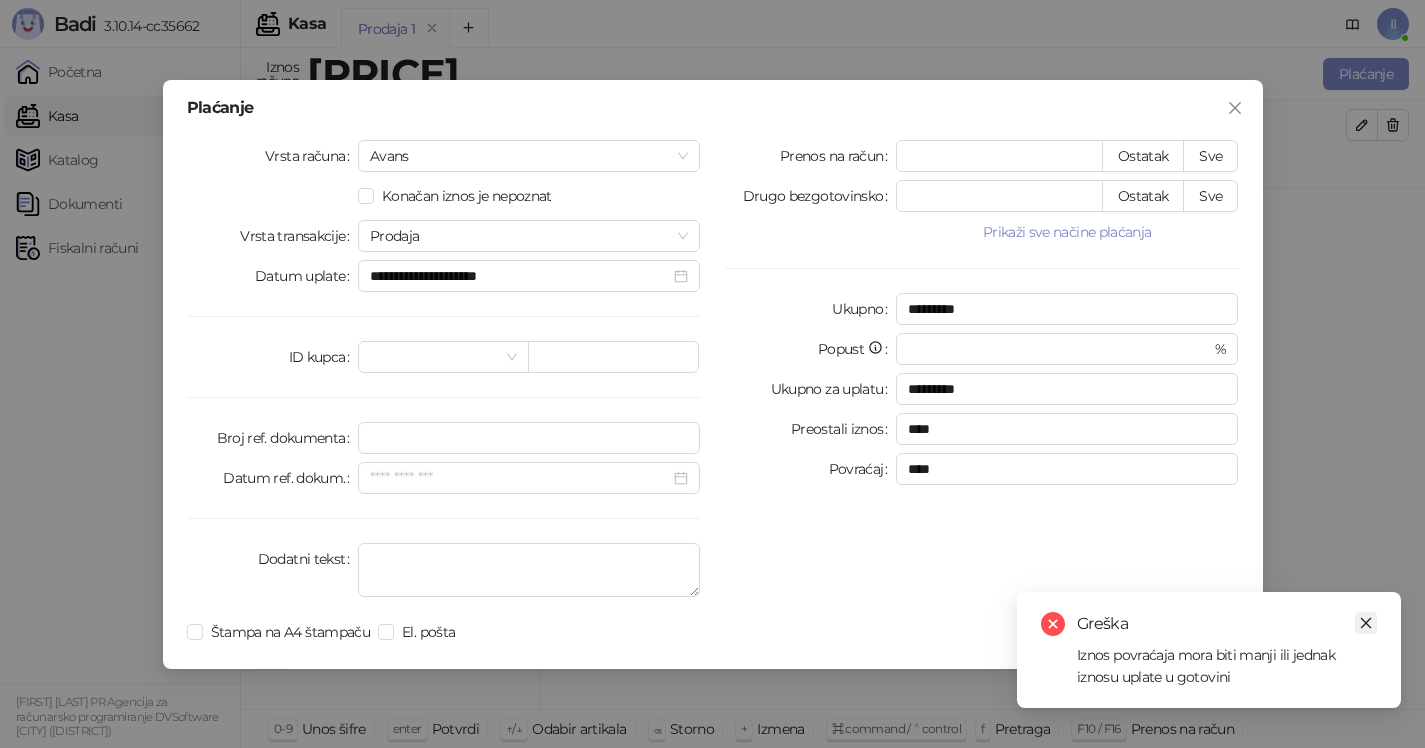 click at bounding box center (1366, 623) 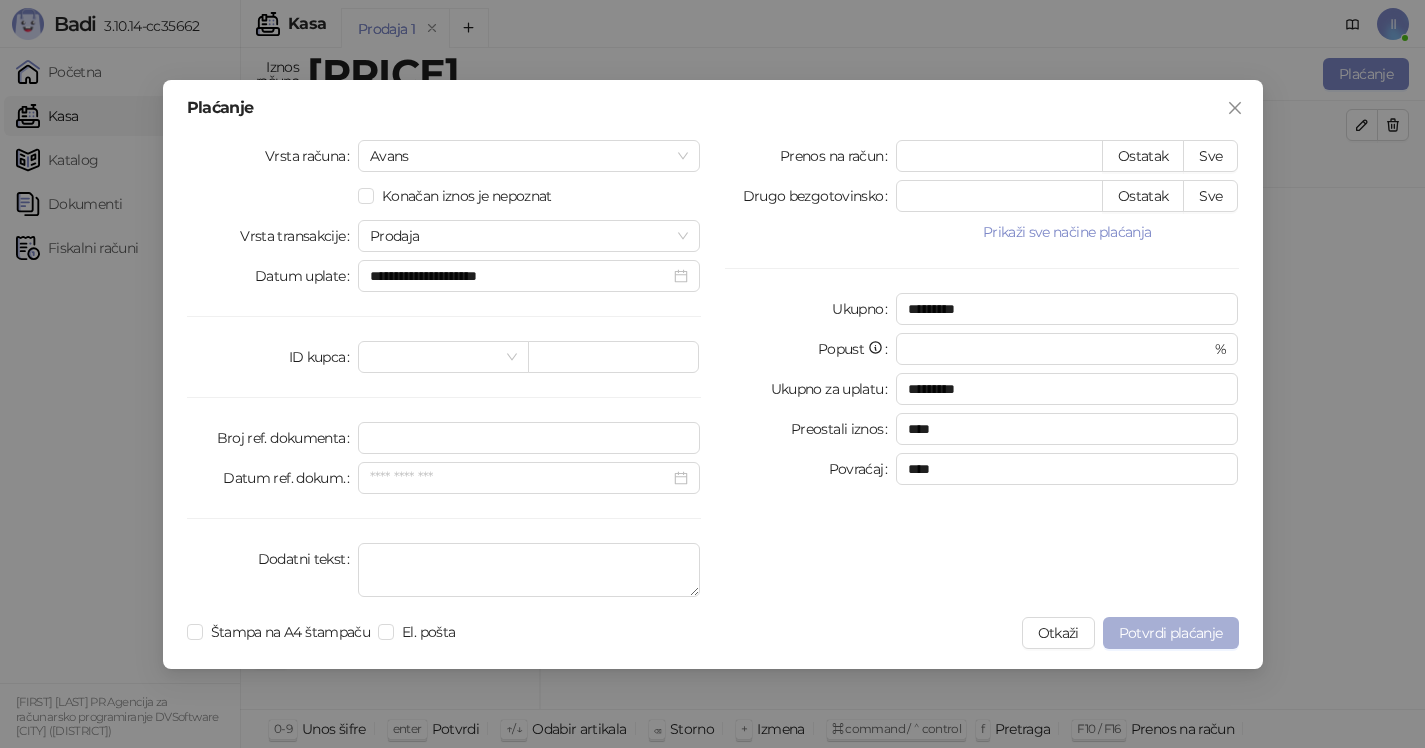 click on "Potvrdi plaćanje" at bounding box center [1171, 633] 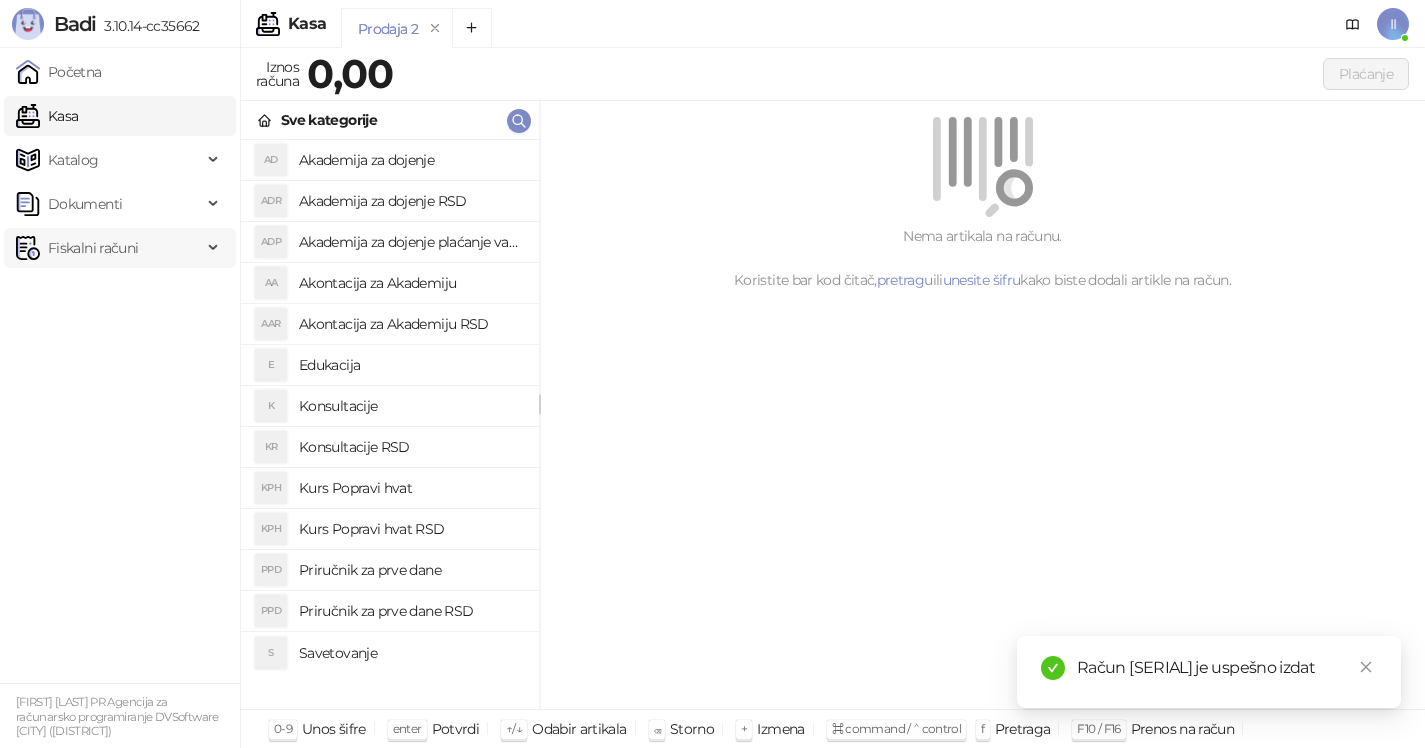 click on "Fiskalni računi" at bounding box center [109, 248] 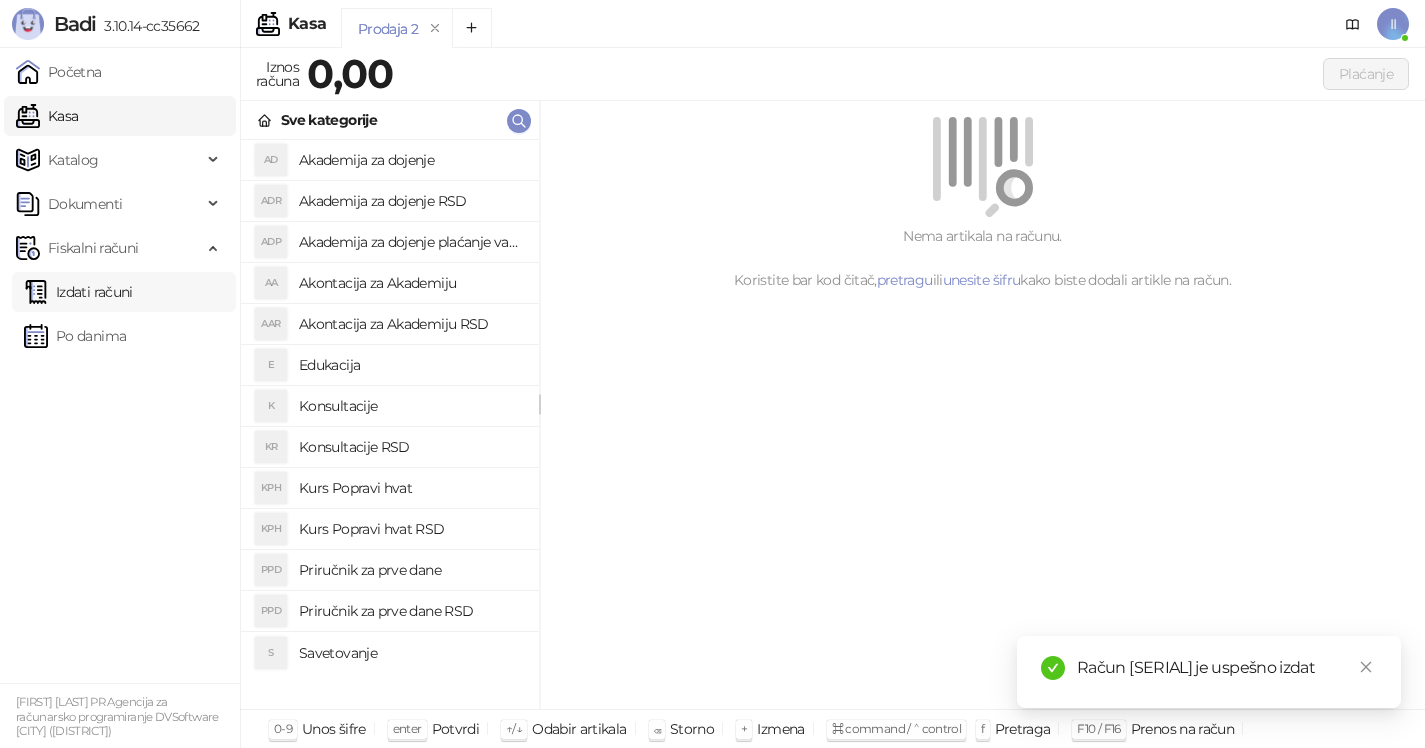 click on "Izdati računi" at bounding box center [78, 292] 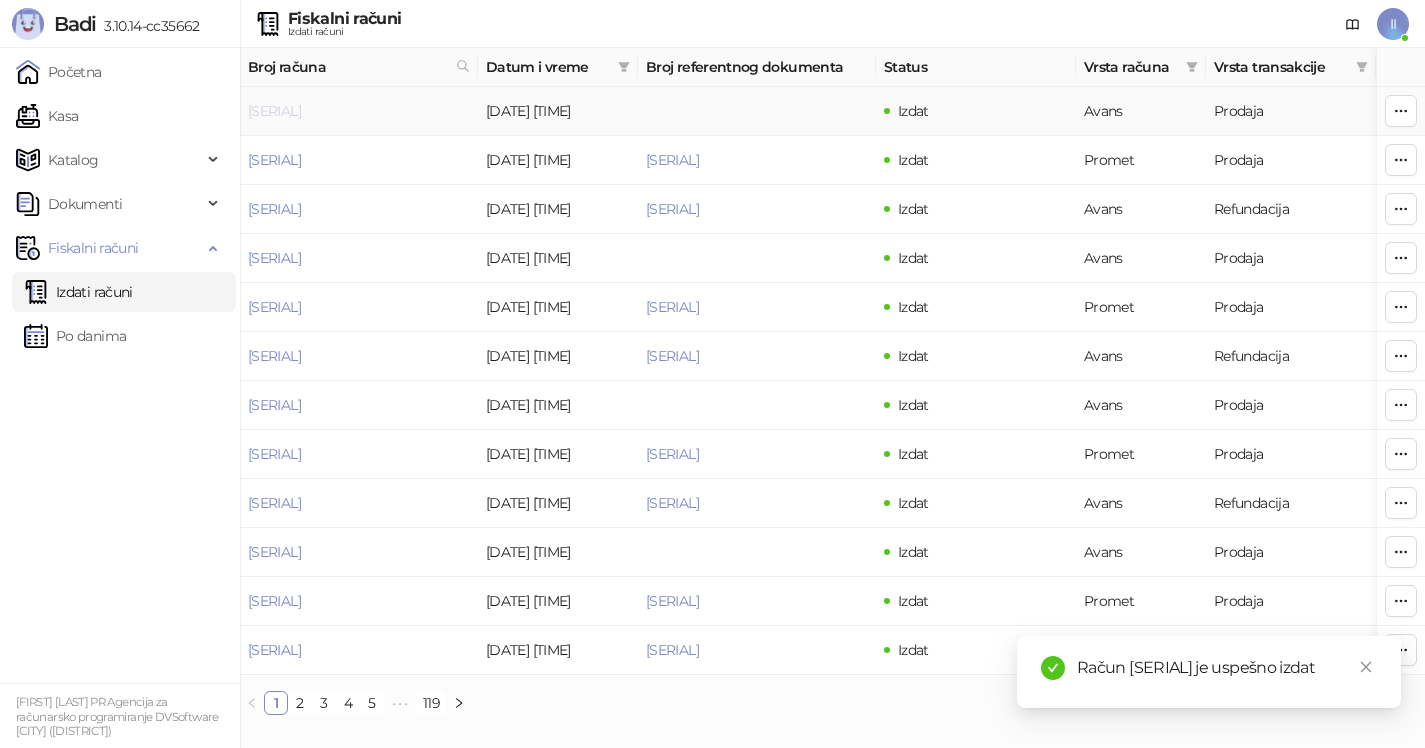 click on "[SERIAL]" at bounding box center (274, 111) 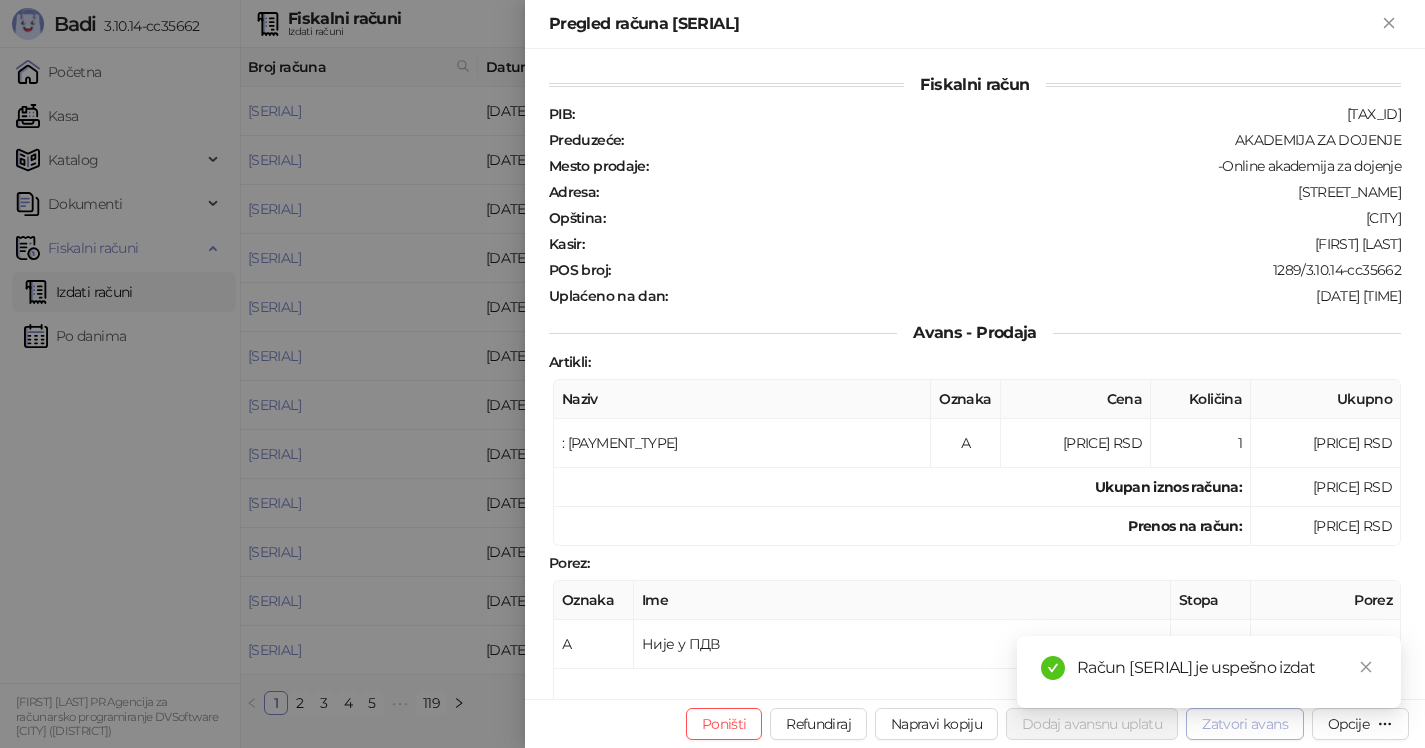 click on "Zatvori avans" at bounding box center (1245, 724) 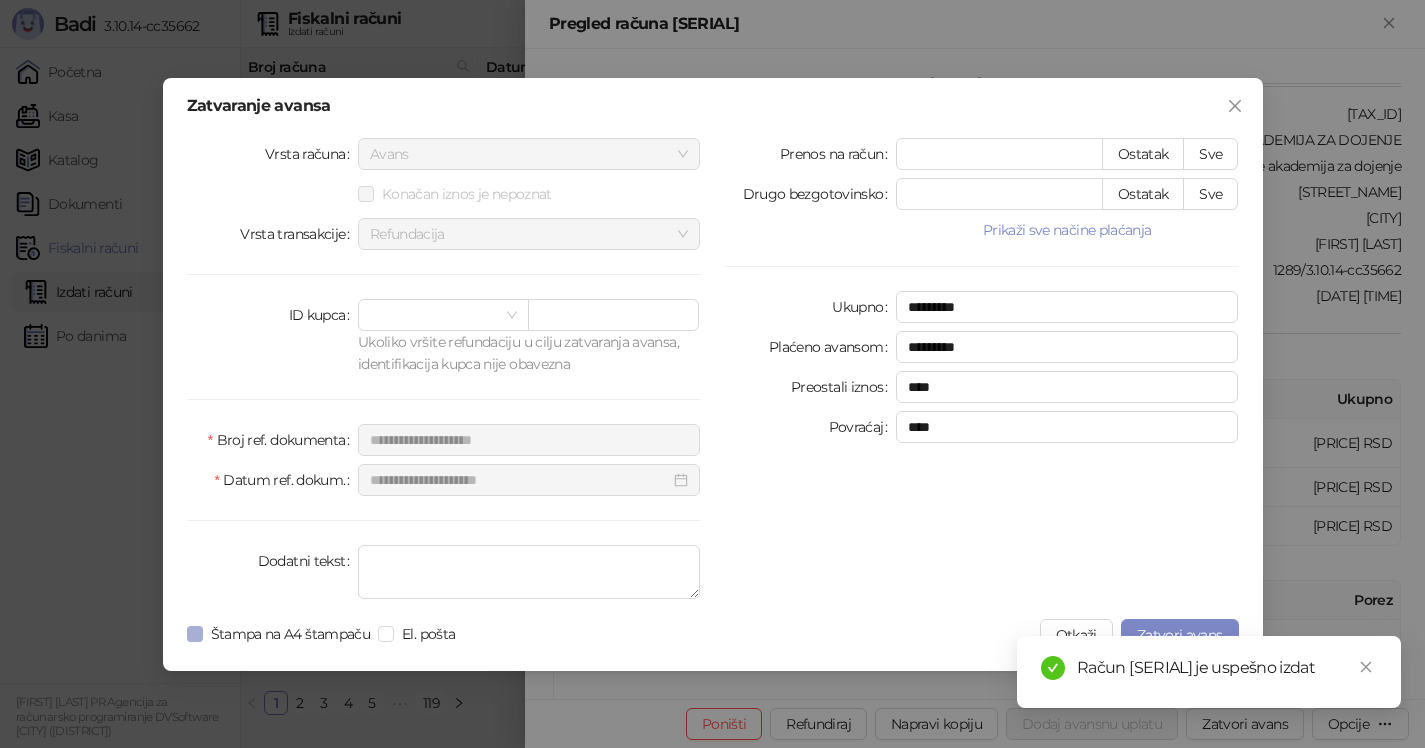 click on "Štampa na A4 štampaču" at bounding box center [291, 634] 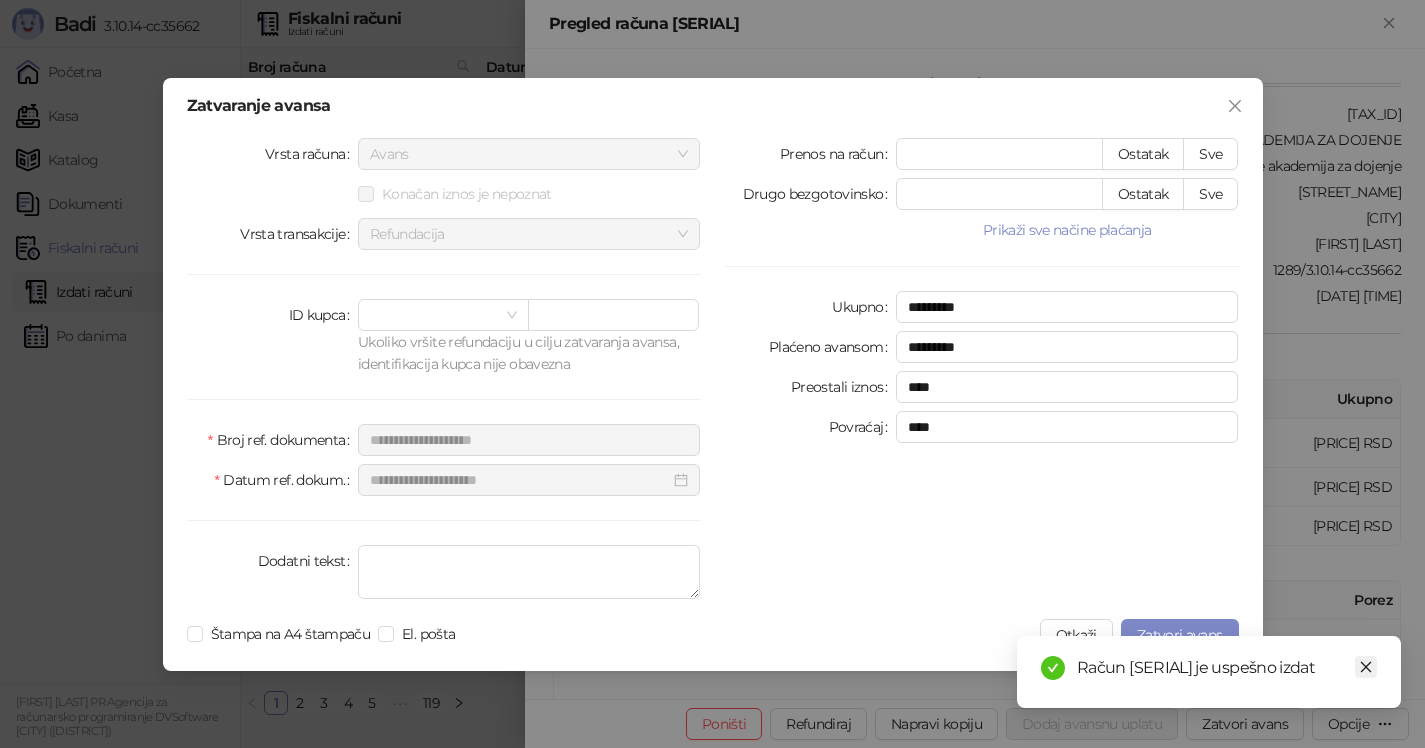 click 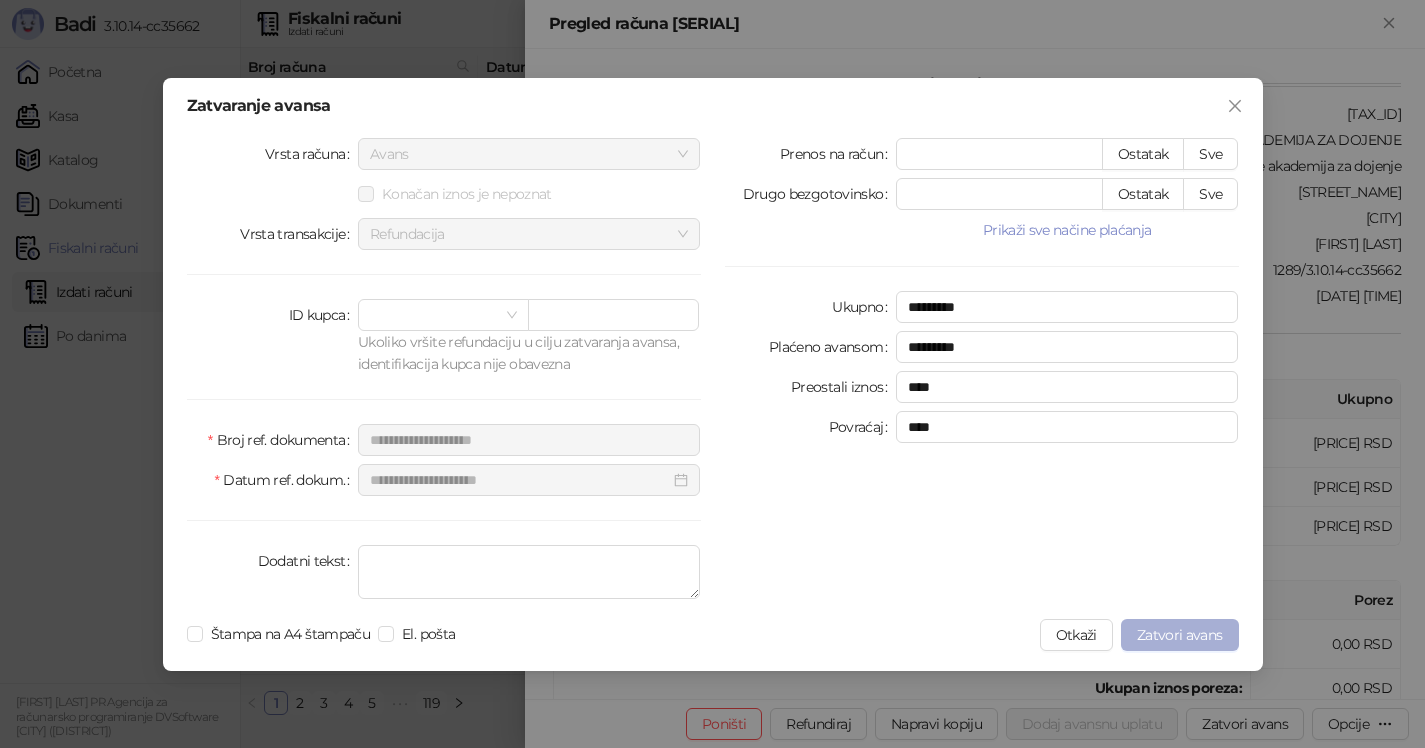 click on "Zatvori avans" at bounding box center [1180, 635] 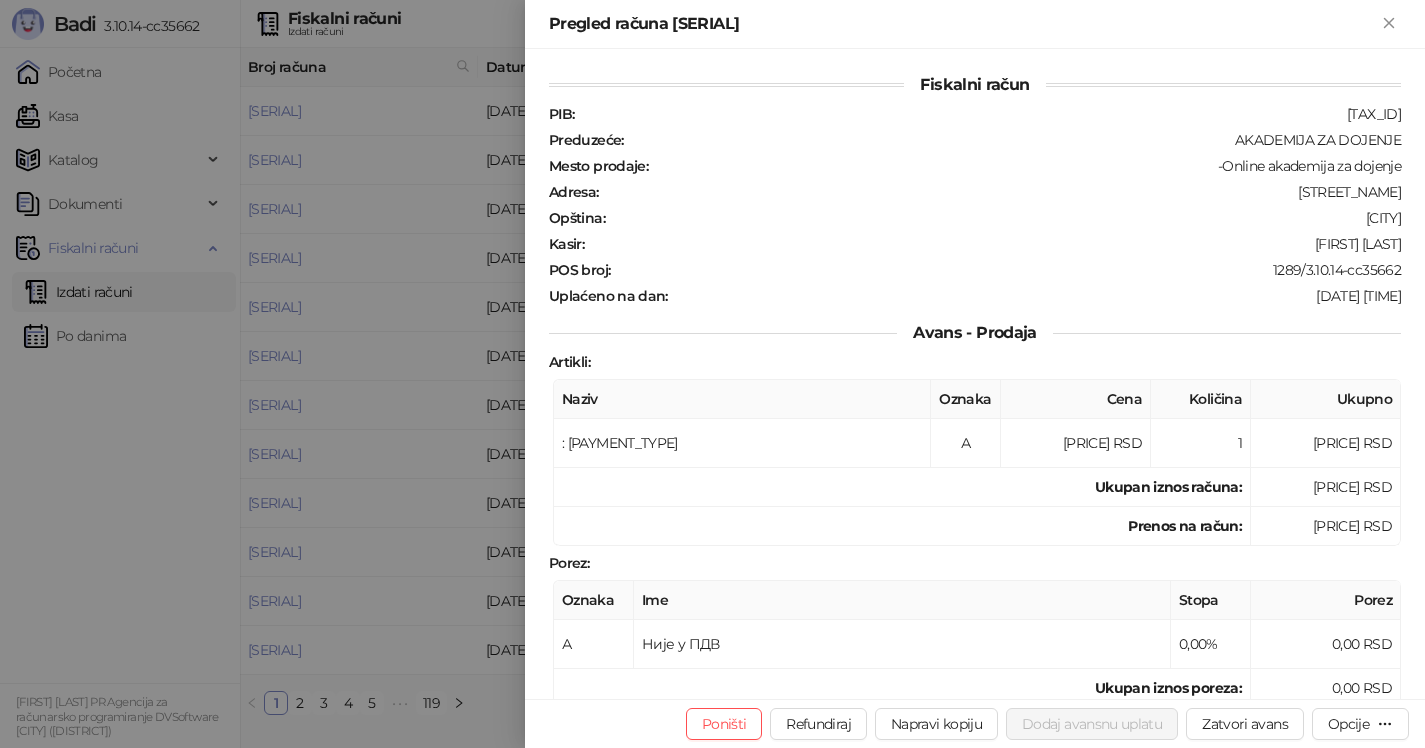 click at bounding box center [712, 374] 